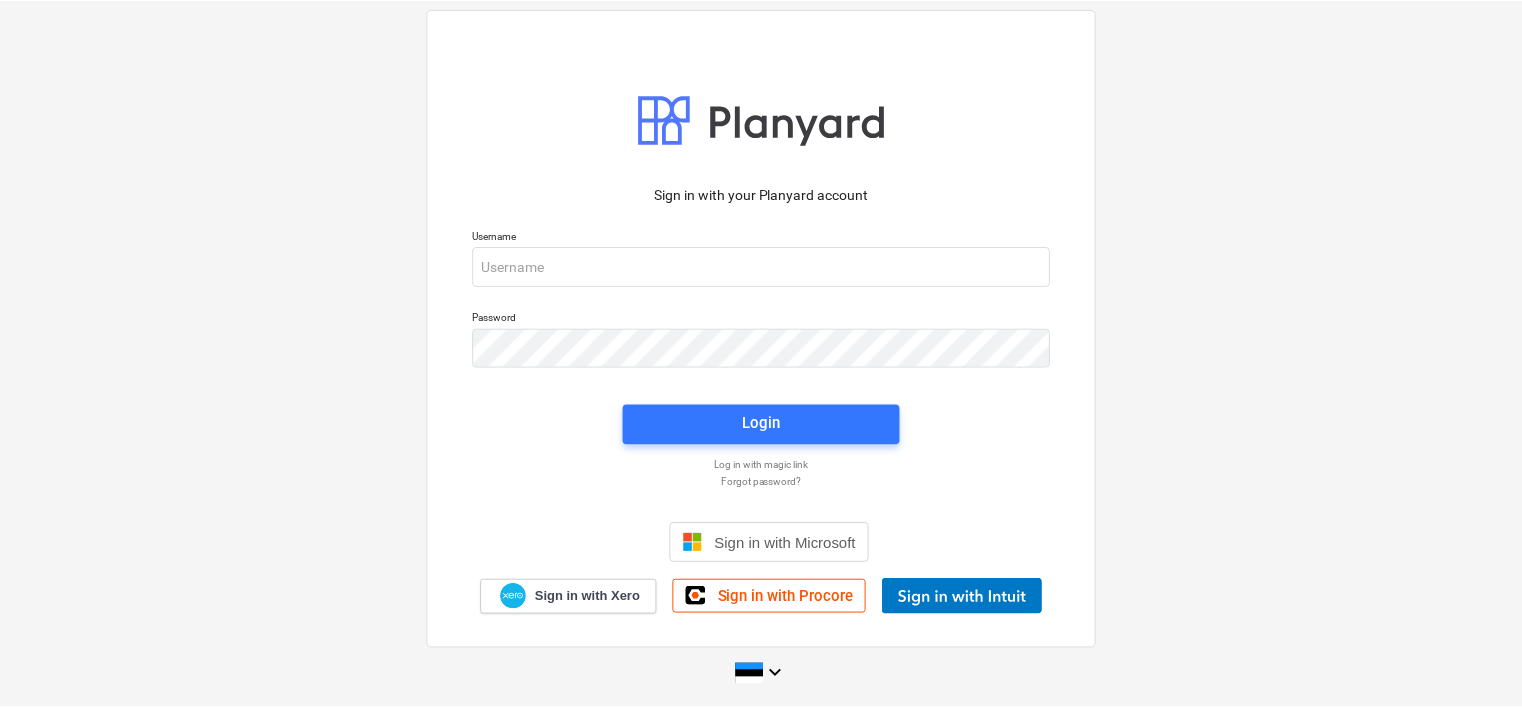 scroll, scrollTop: 0, scrollLeft: 0, axis: both 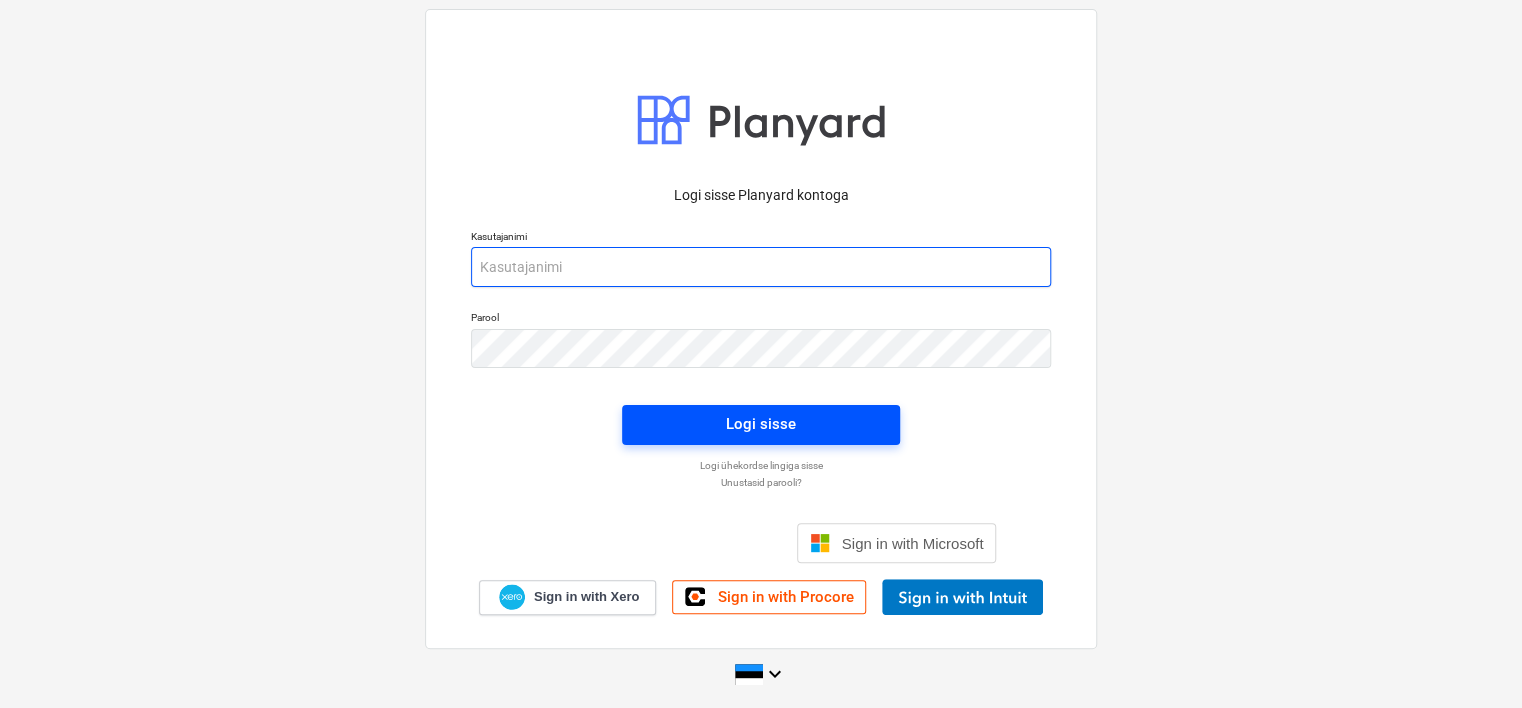 type on "[EMAIL_ADDRESS][DOMAIN_NAME]" 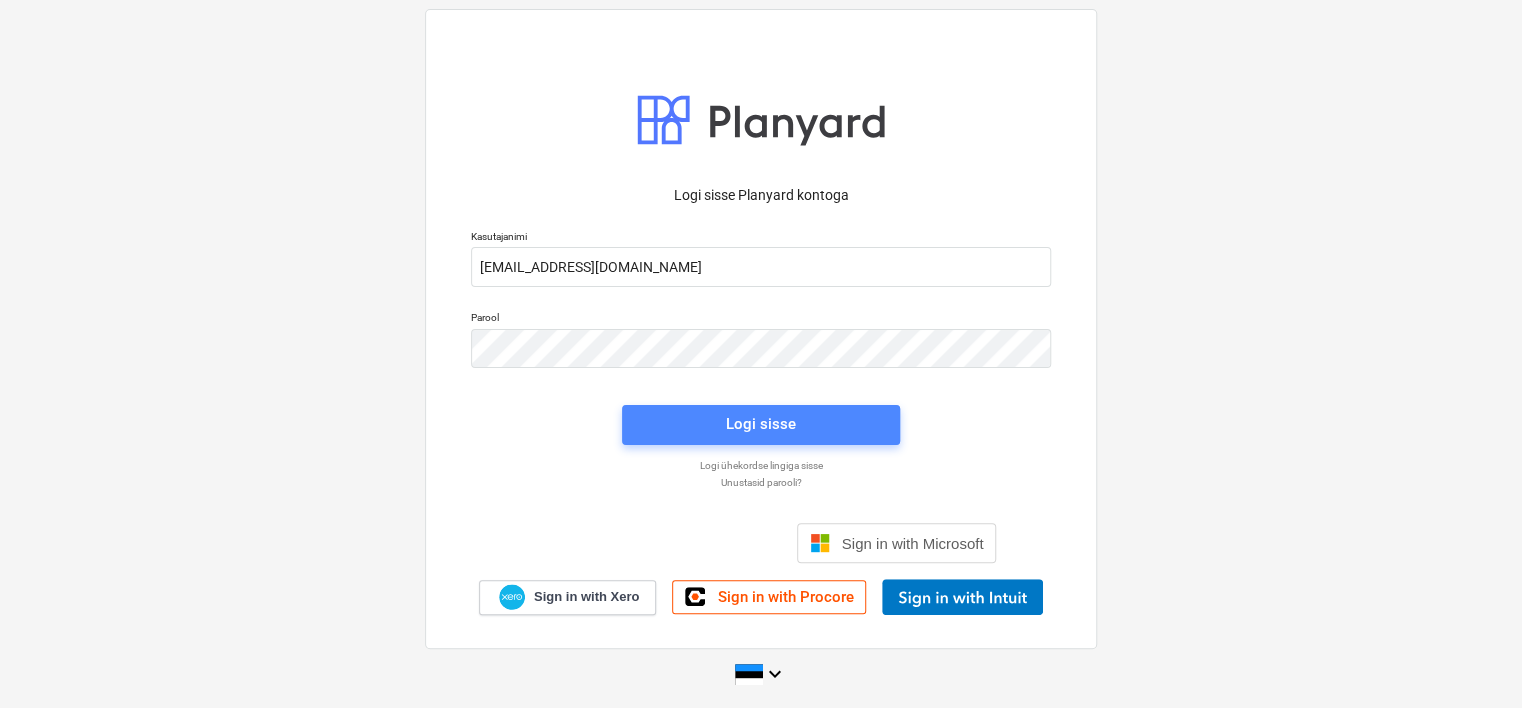 click on "Logi sisse" at bounding box center [761, 424] 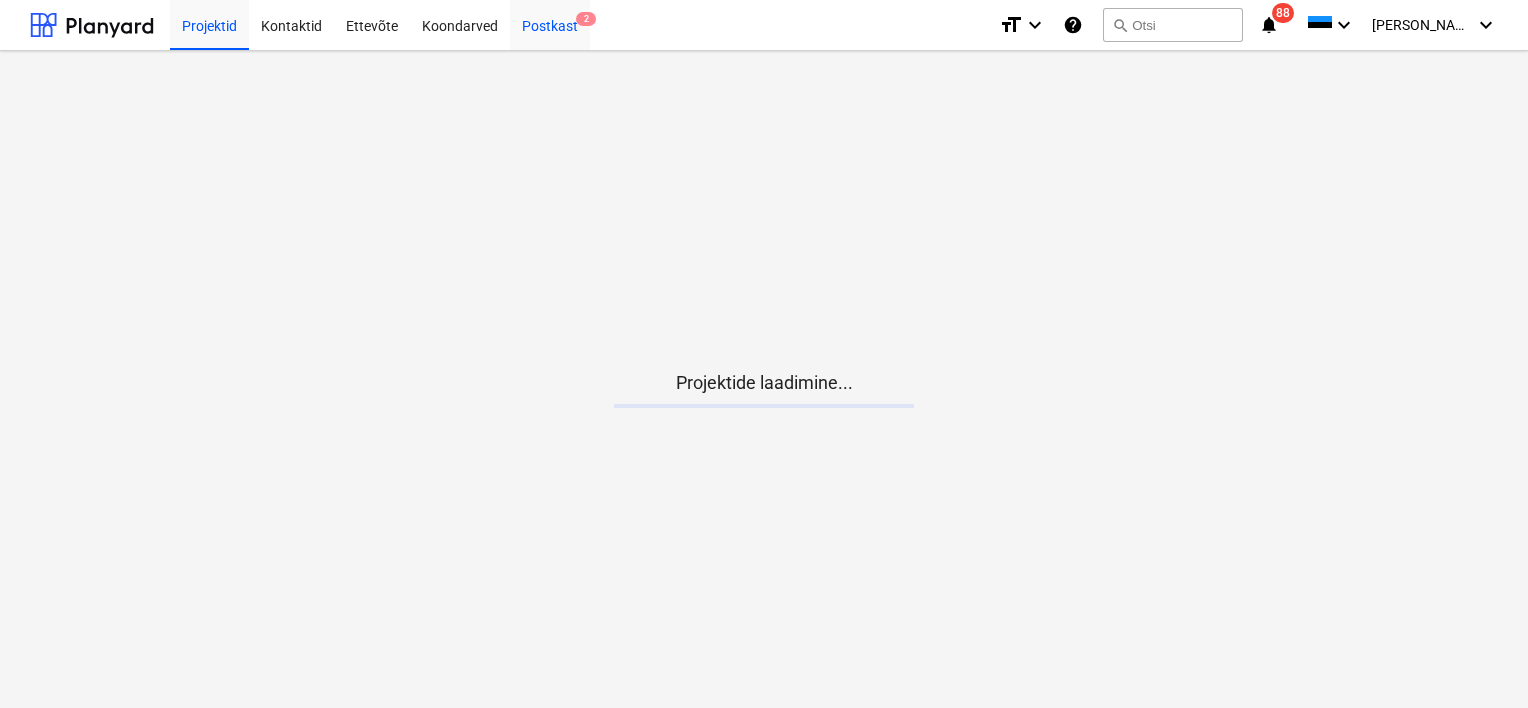 click on "Postkast 2" at bounding box center [550, 24] 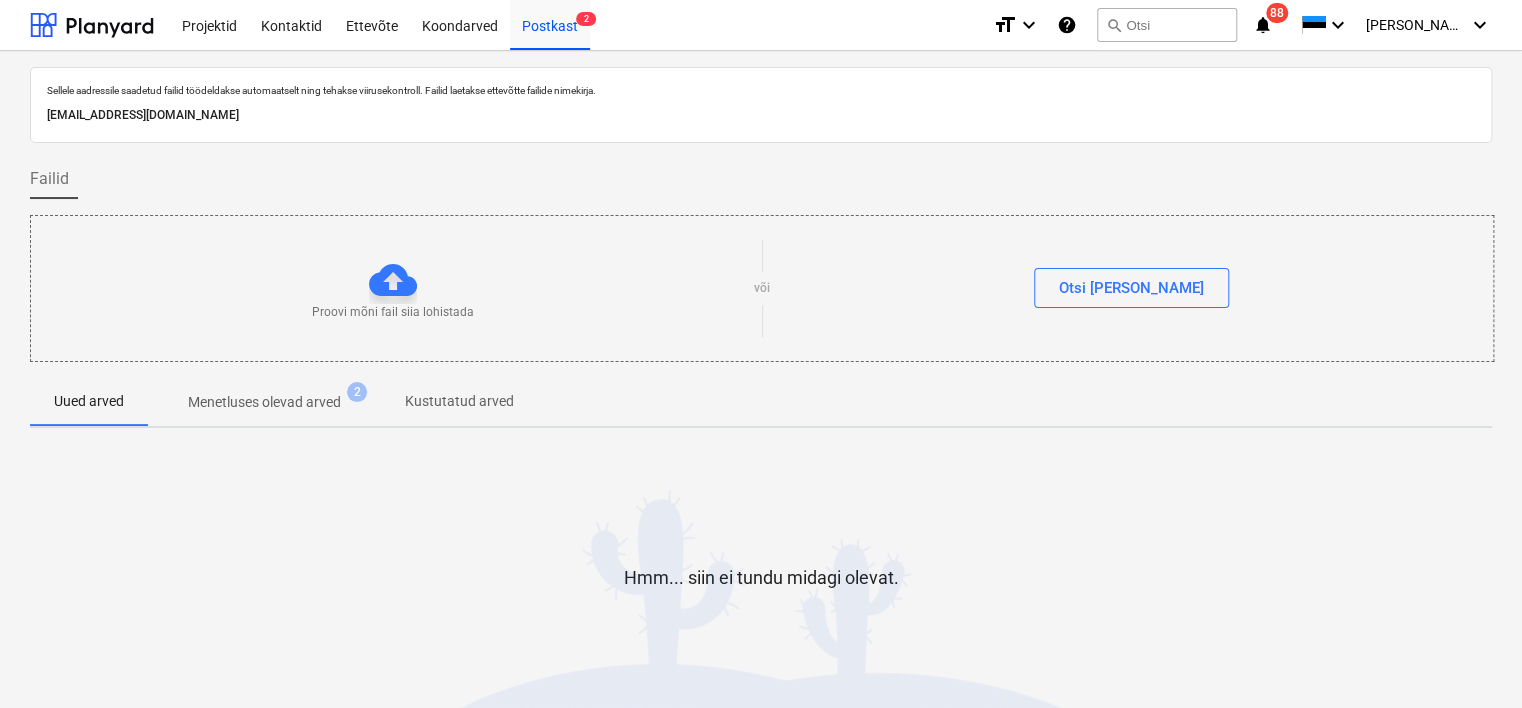 click on "[EMAIL_ADDRESS][DOMAIN_NAME]" at bounding box center (761, 115) 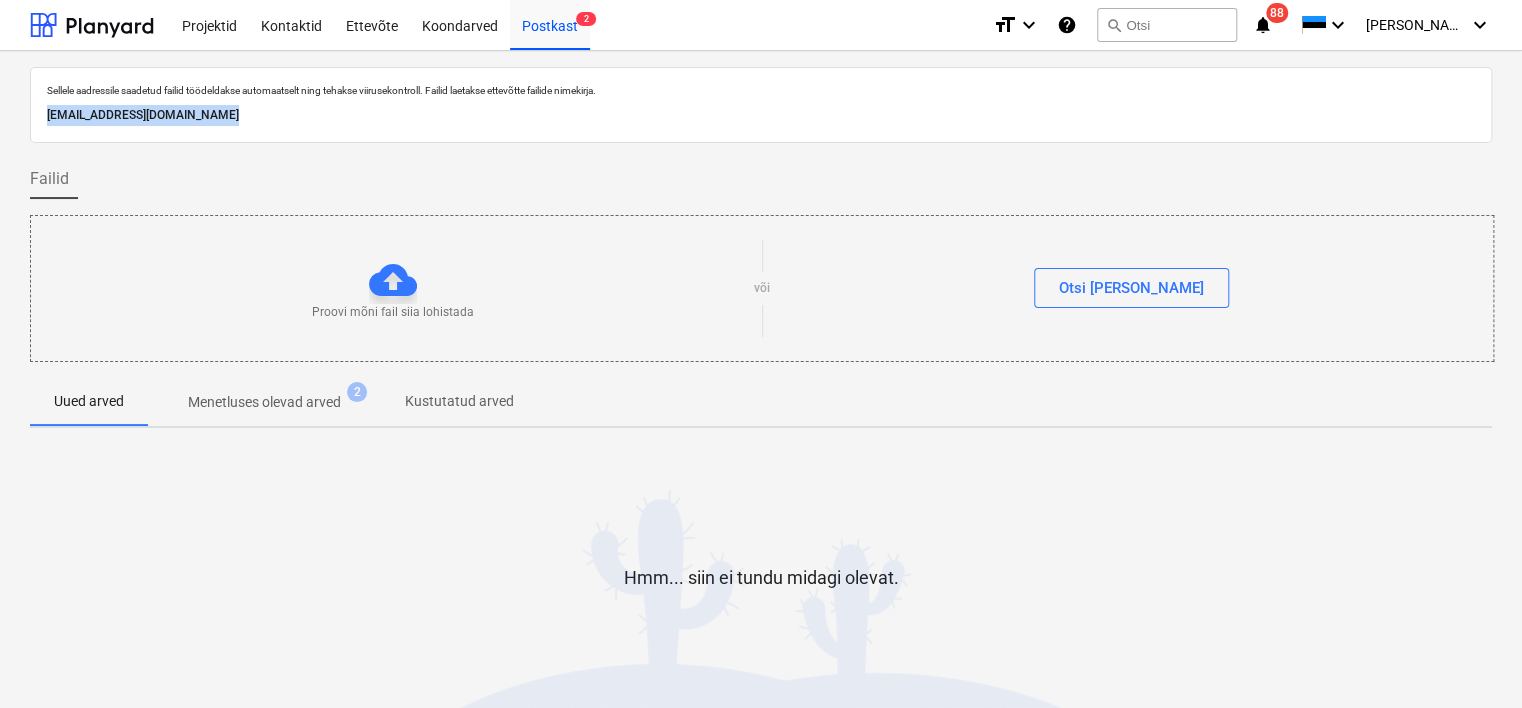 click on "[EMAIL_ADDRESS][DOMAIN_NAME]" at bounding box center (761, 115) 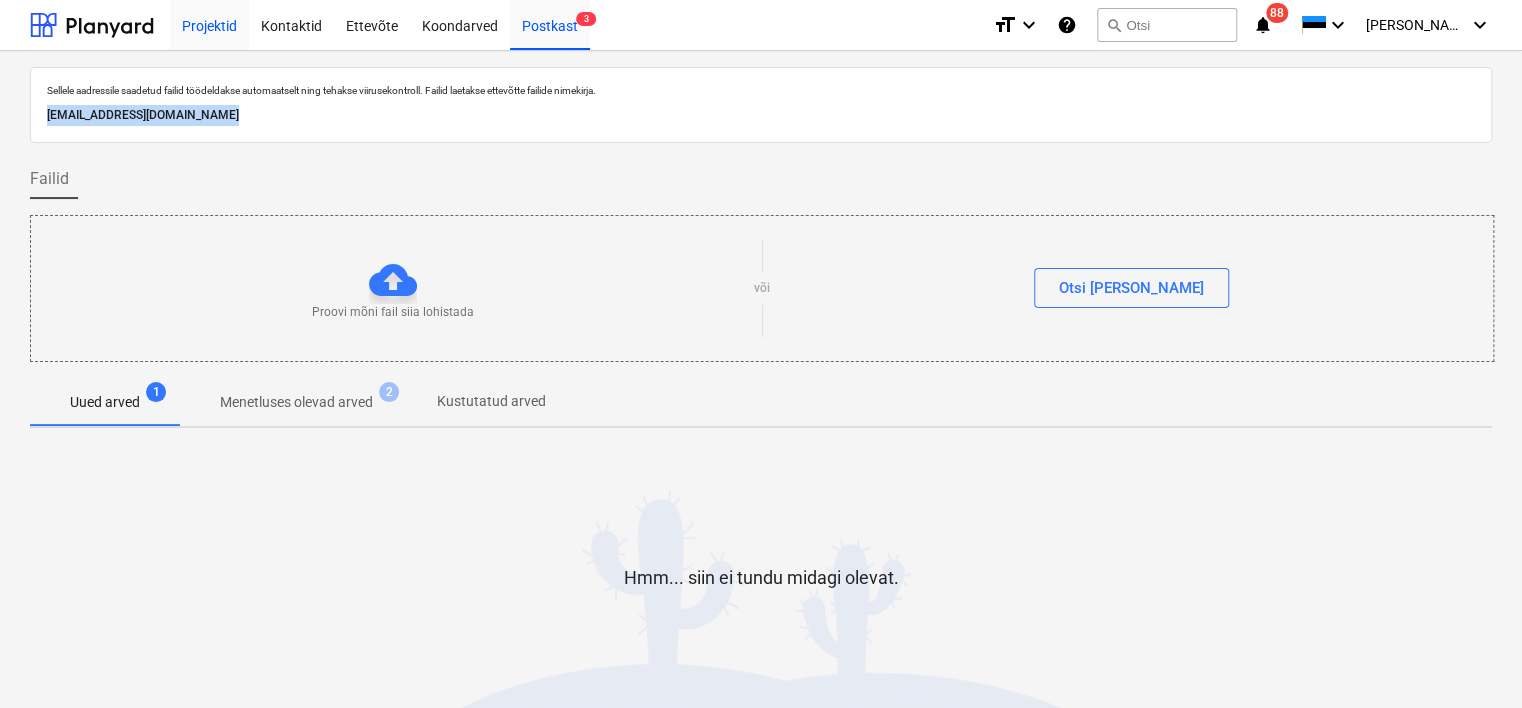 click on "Projektid" at bounding box center [209, 24] 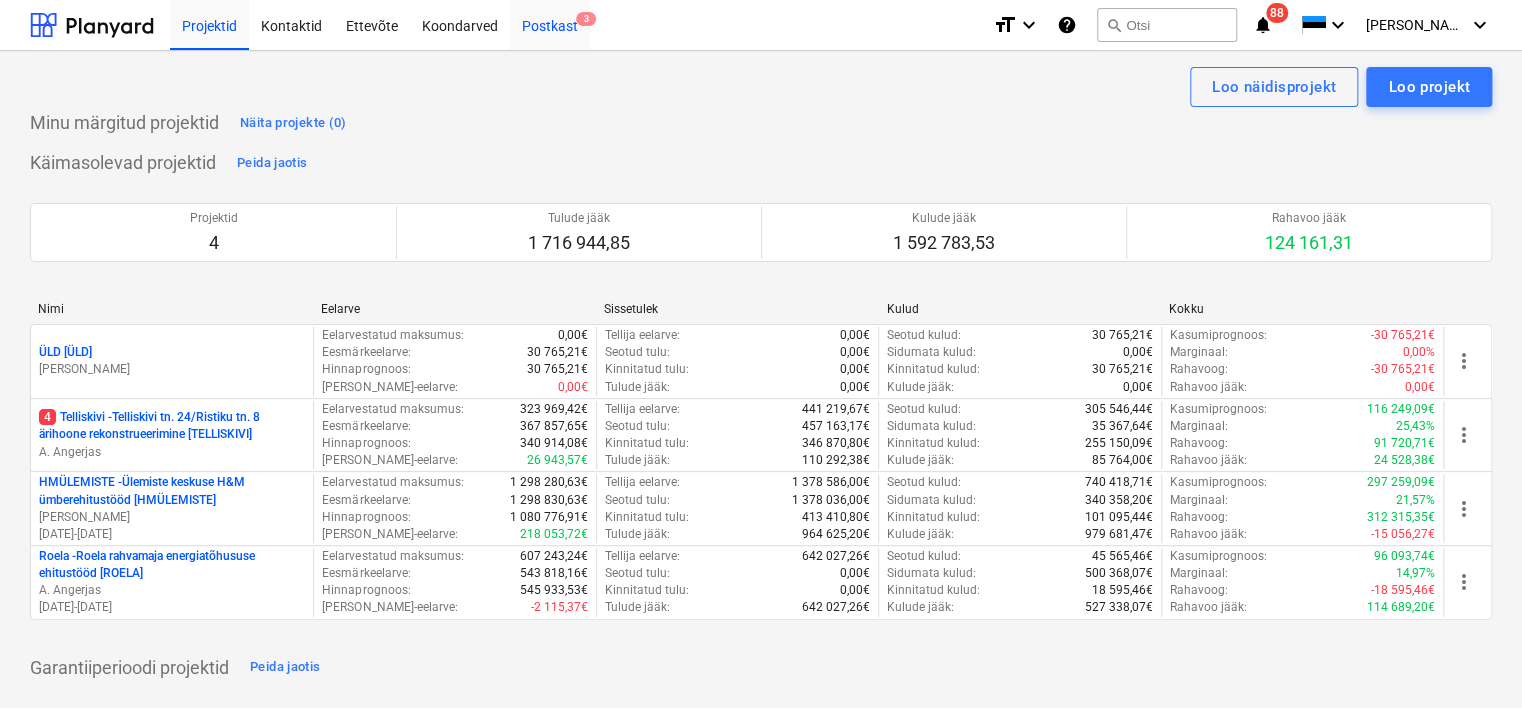 click on "Postkast 3" at bounding box center [550, 24] 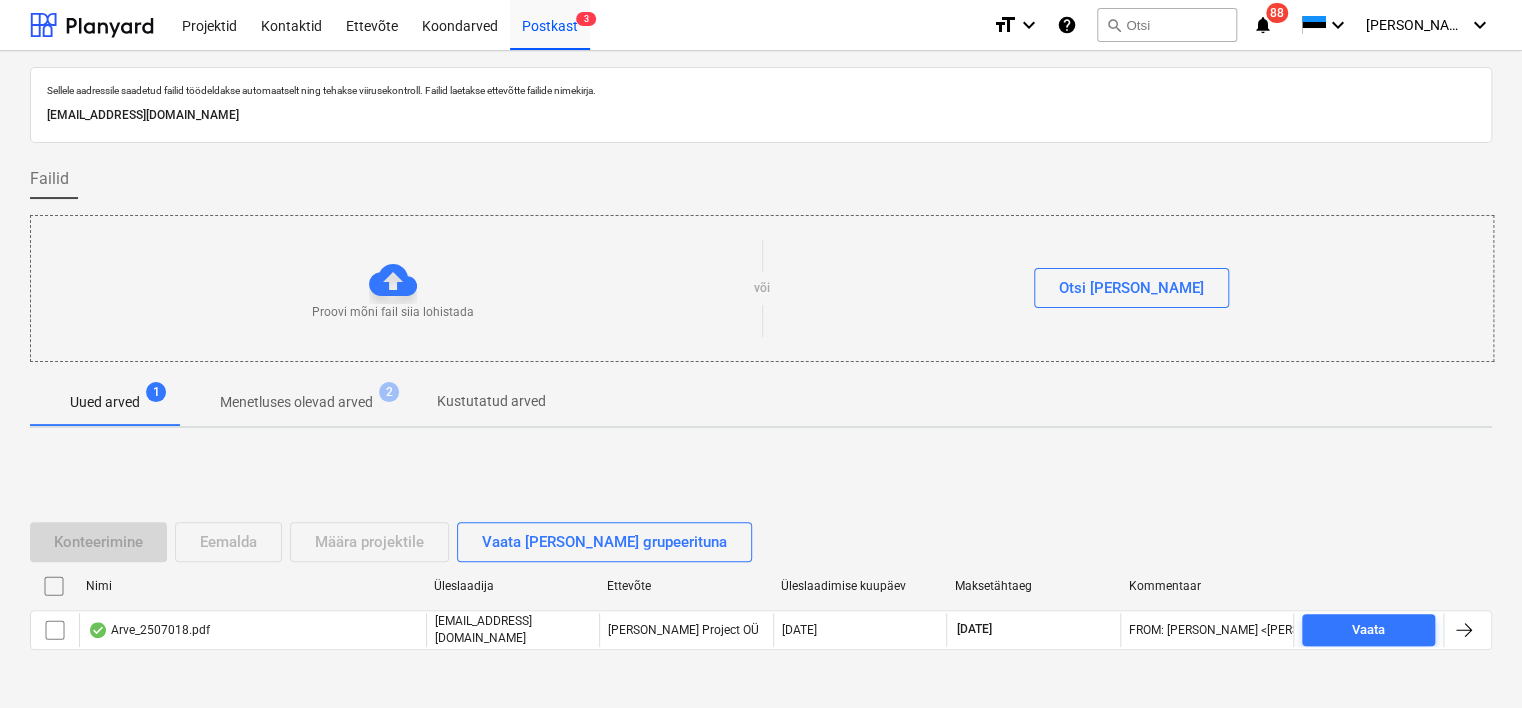 scroll, scrollTop: 66, scrollLeft: 0, axis: vertical 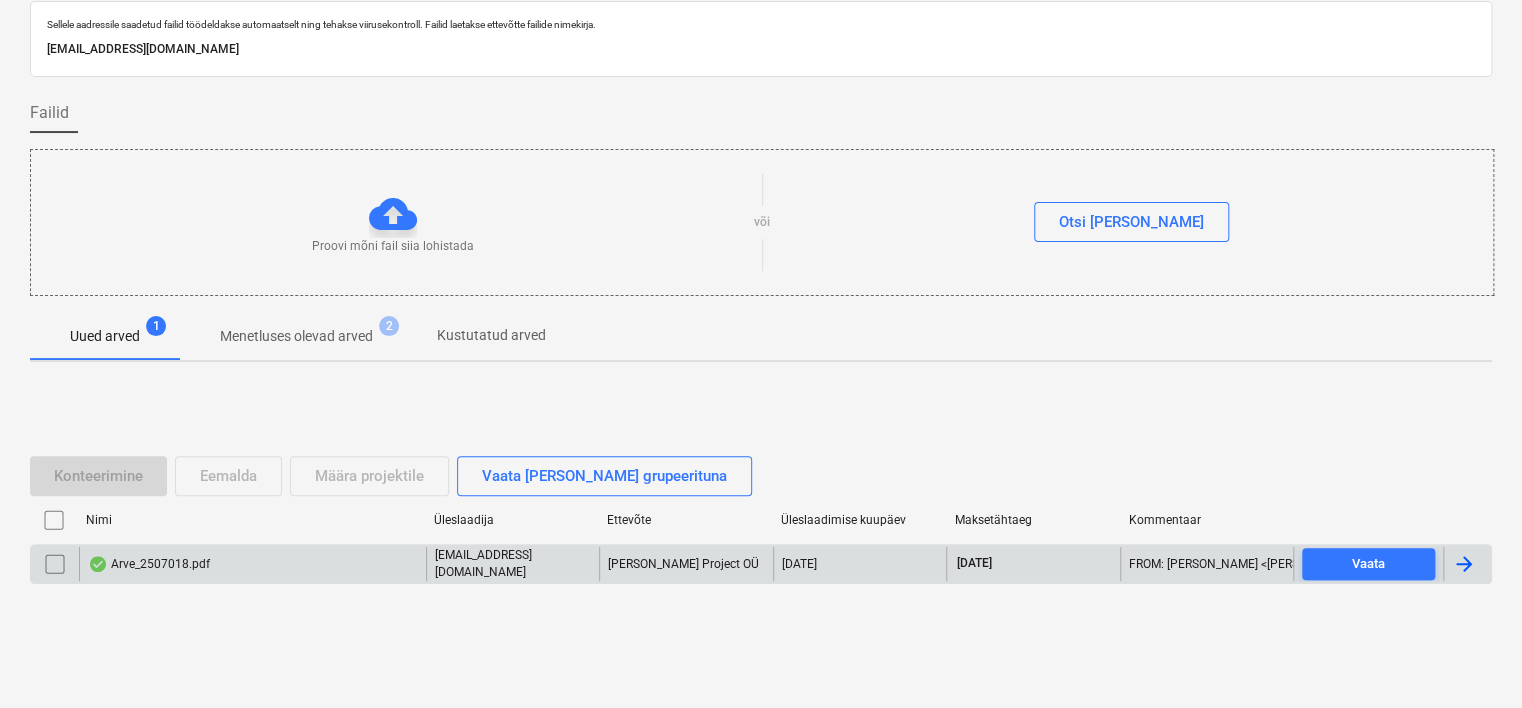 click on "Arve_2507018.pdf" at bounding box center [252, 564] 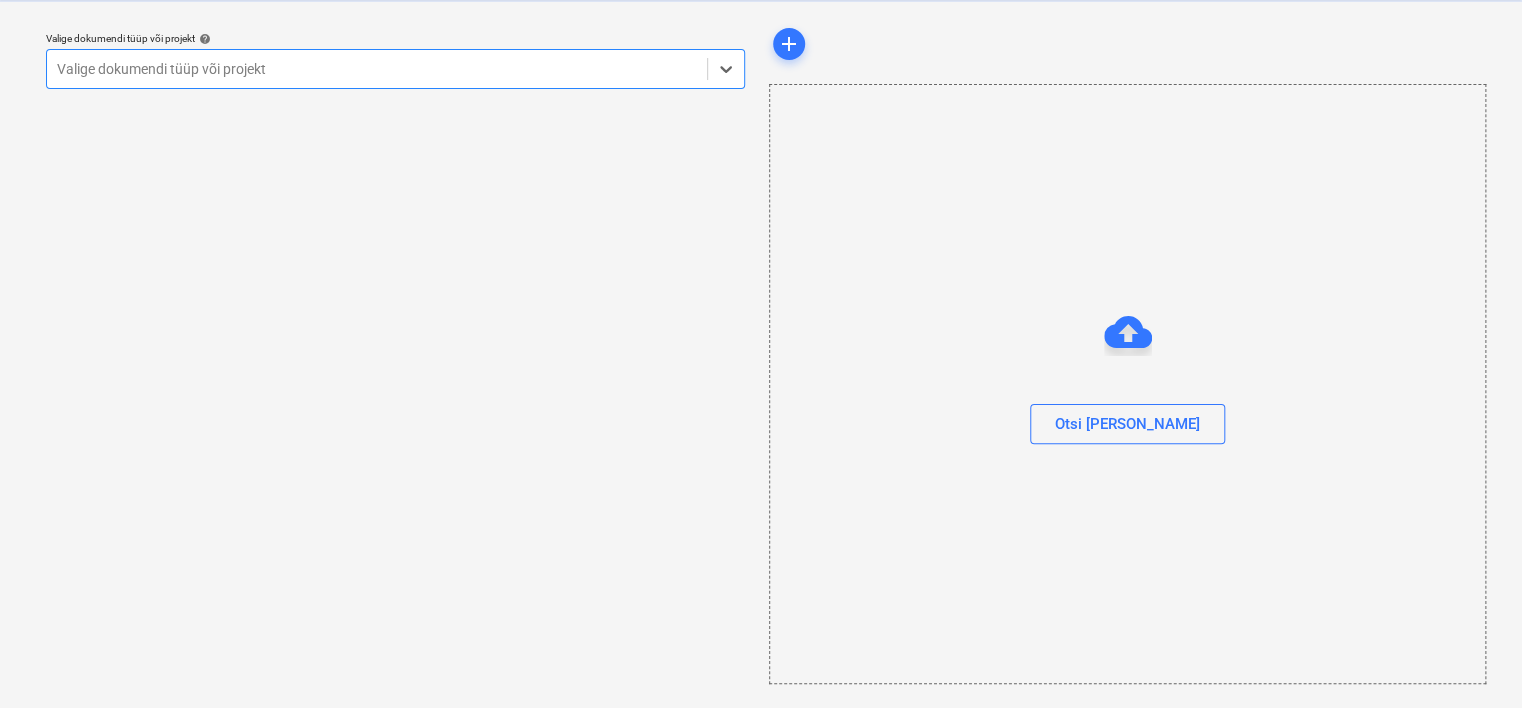 scroll, scrollTop: 51, scrollLeft: 0, axis: vertical 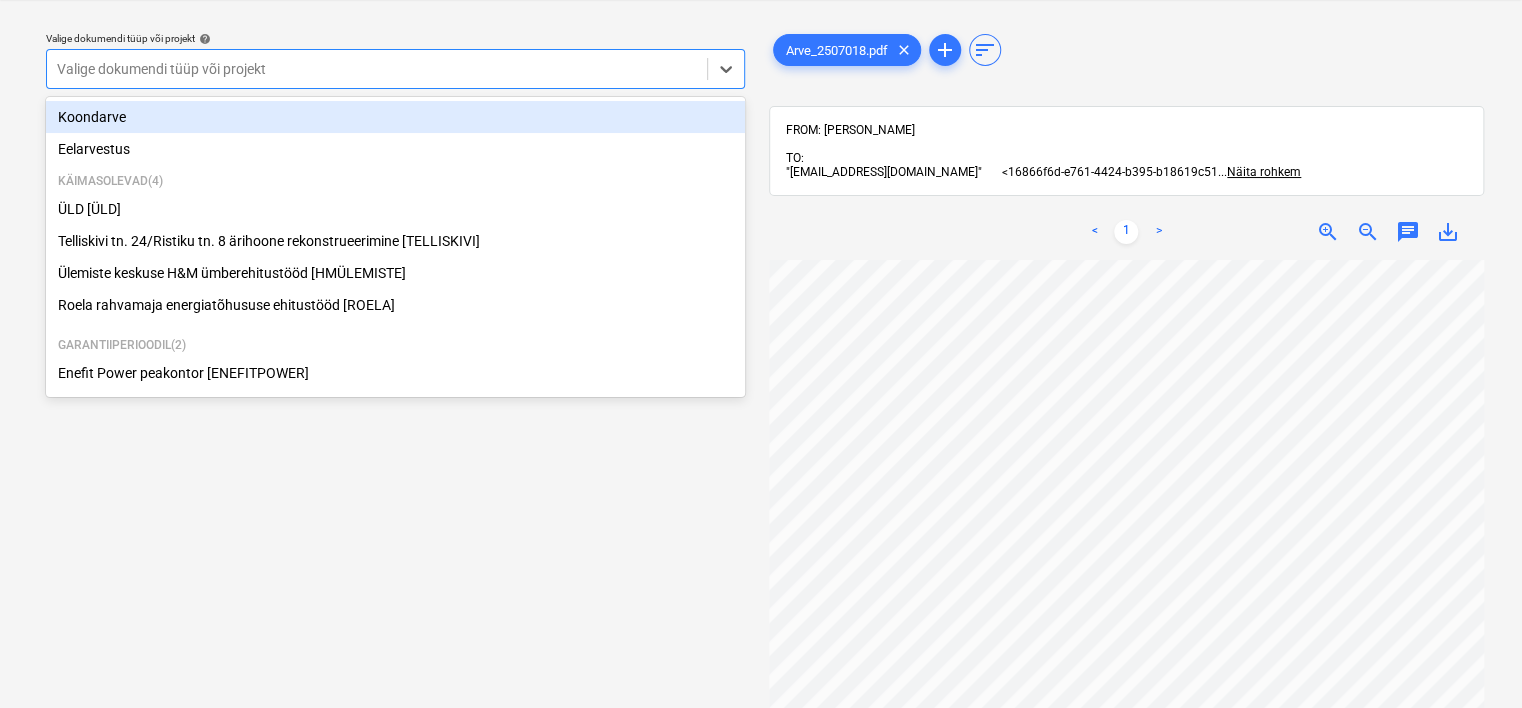 click at bounding box center [377, 69] 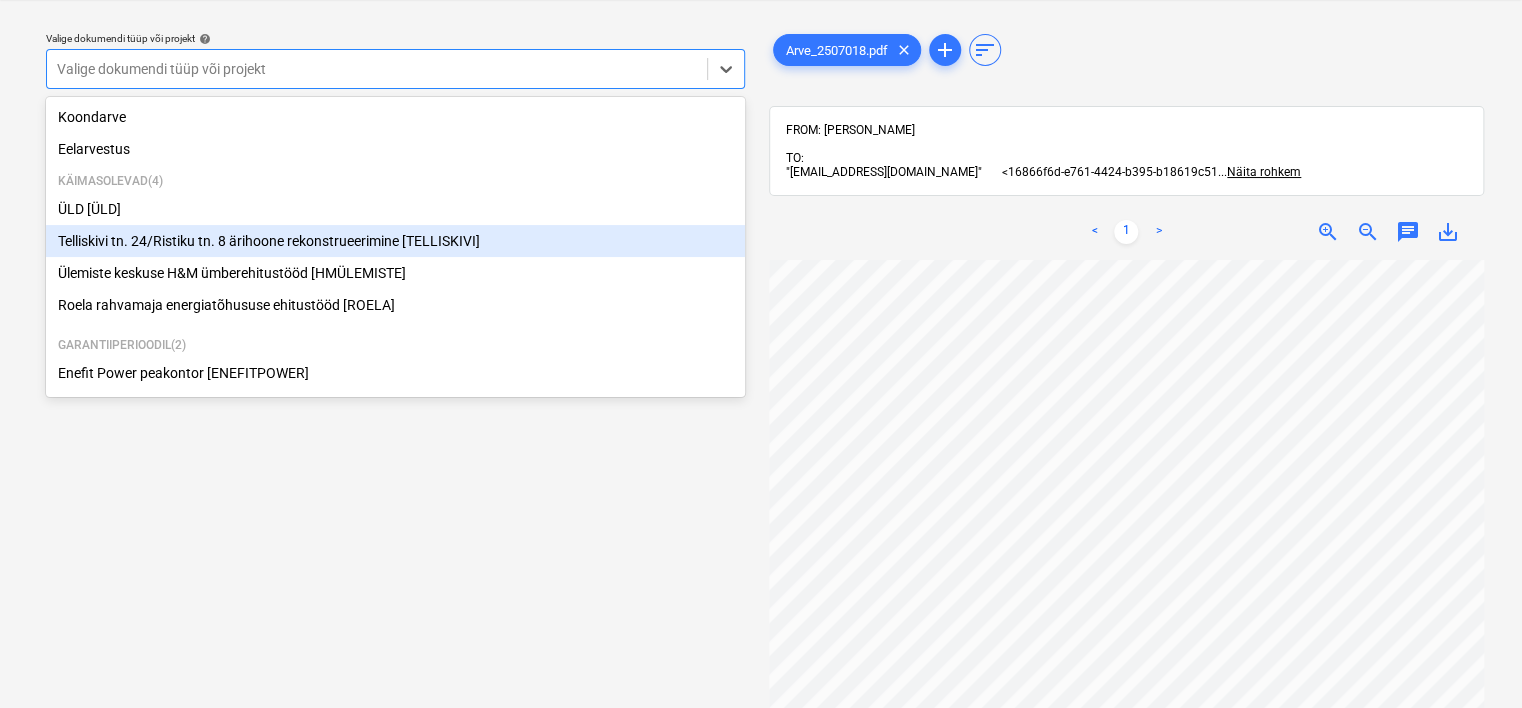 click on "Telliskivi tn. 24/Ristiku tn. 8 ärihoone rekonstrueerimine  [TELLISKIVI]" at bounding box center (395, 241) 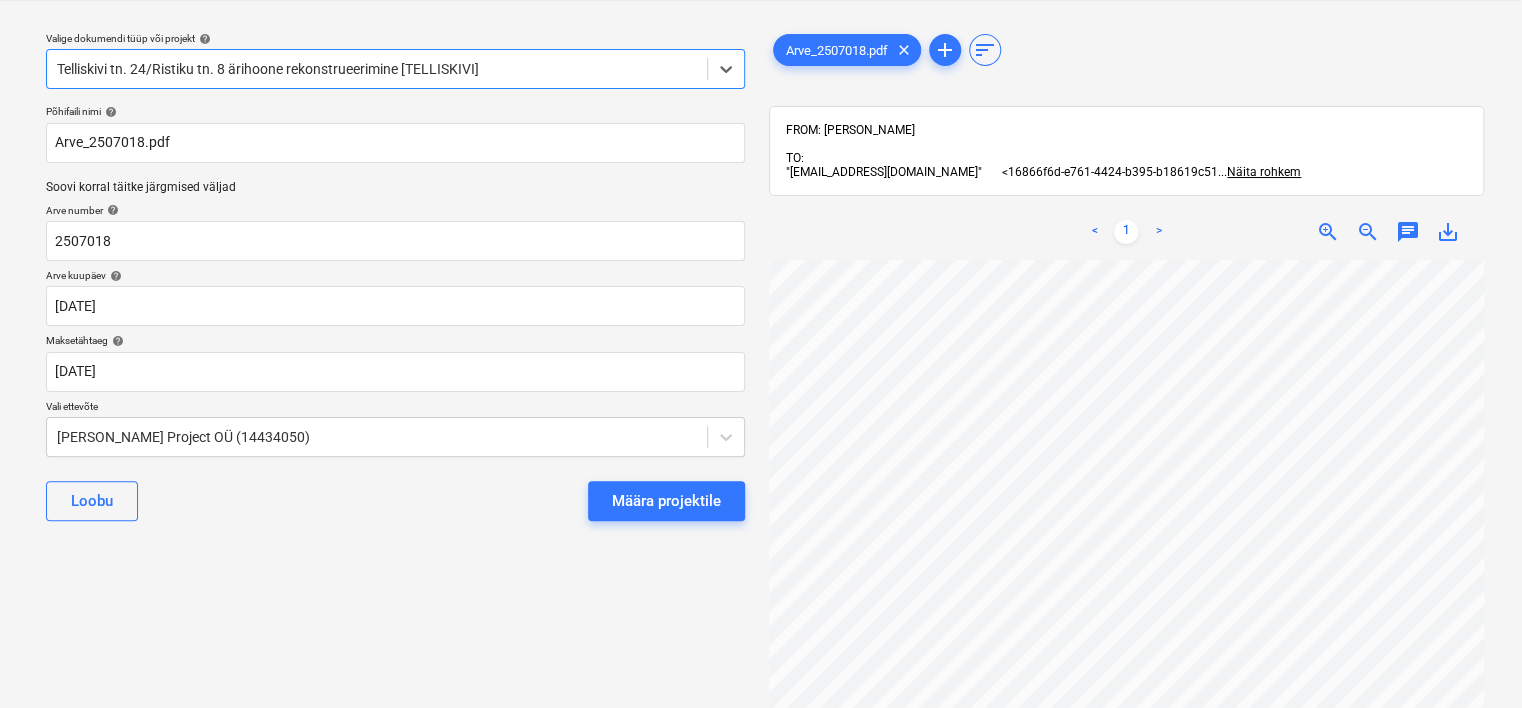 scroll, scrollTop: 51, scrollLeft: 176, axis: both 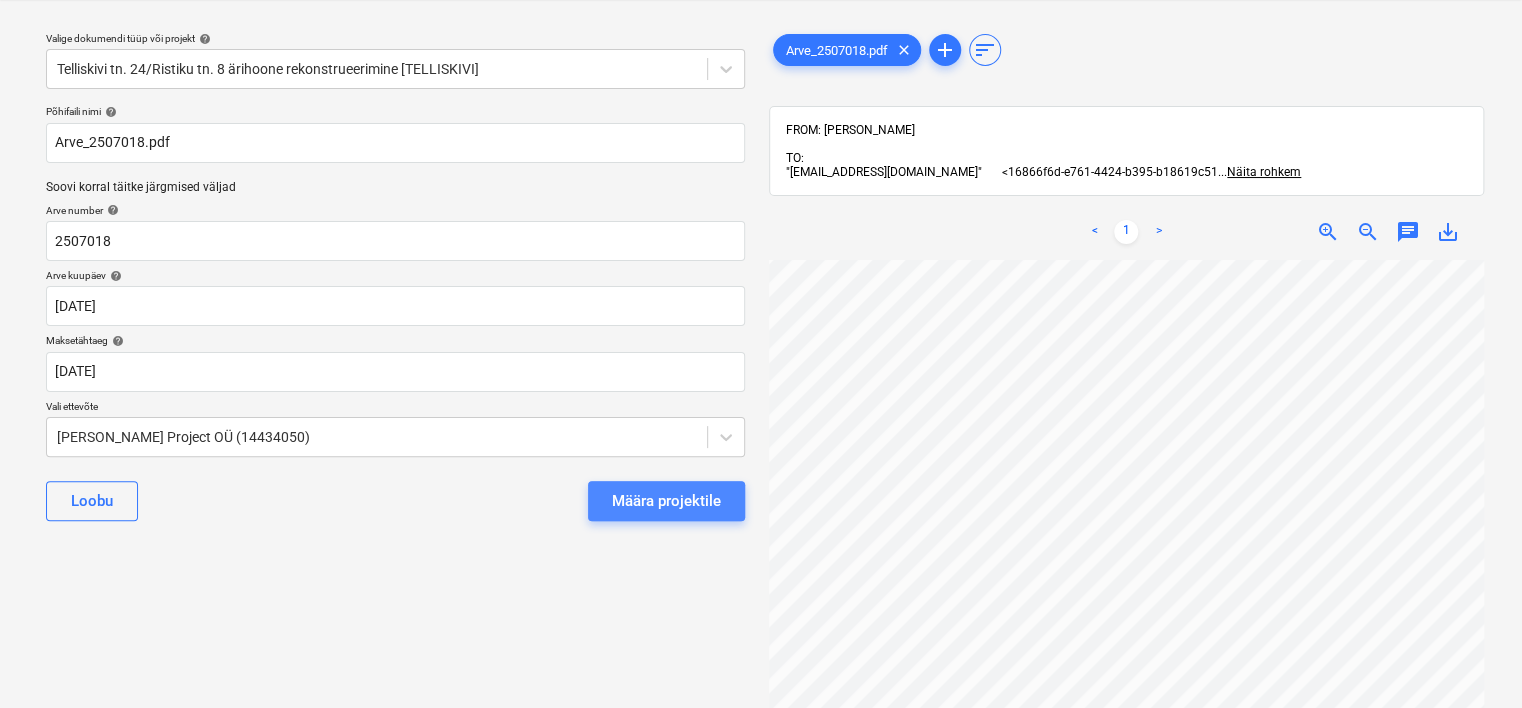 click on "Määra projektile" at bounding box center (666, 501) 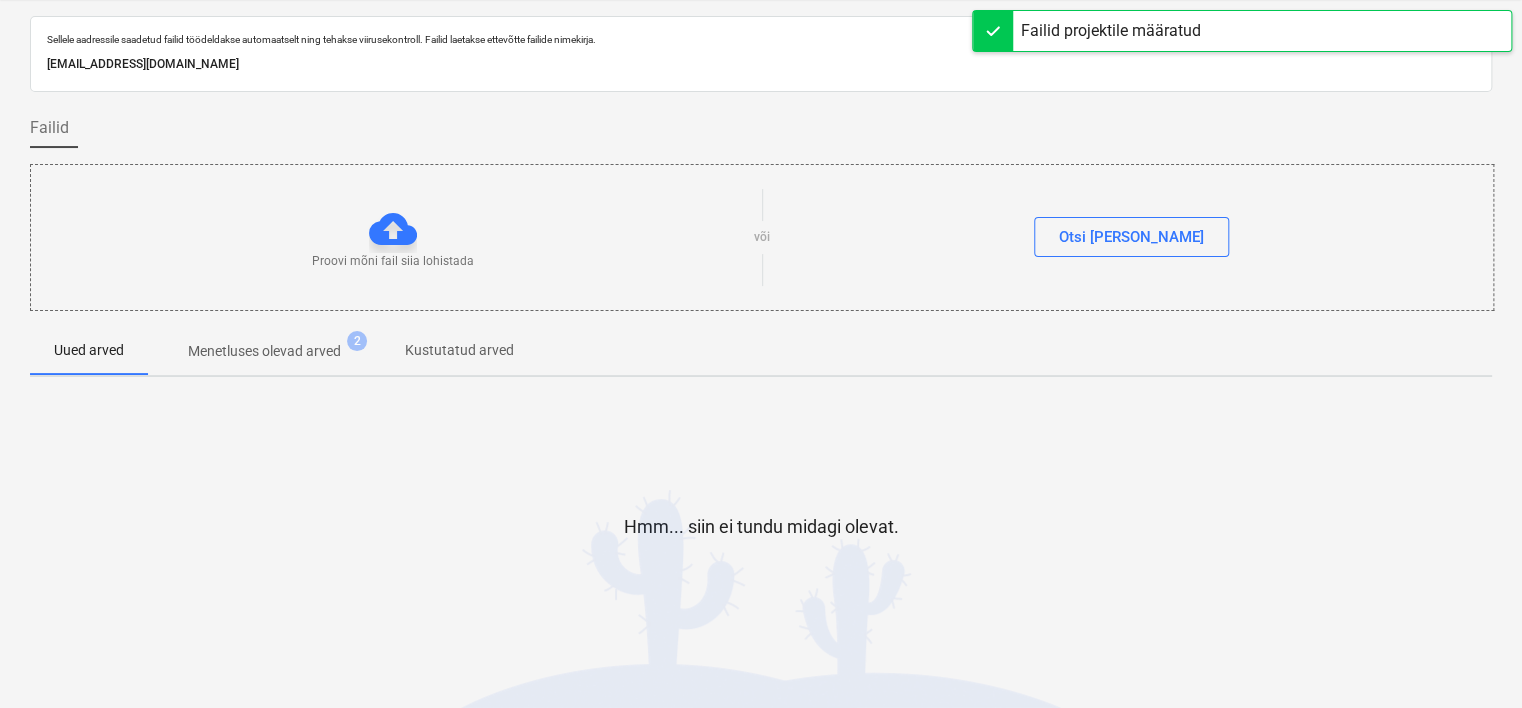 scroll, scrollTop: 0, scrollLeft: 0, axis: both 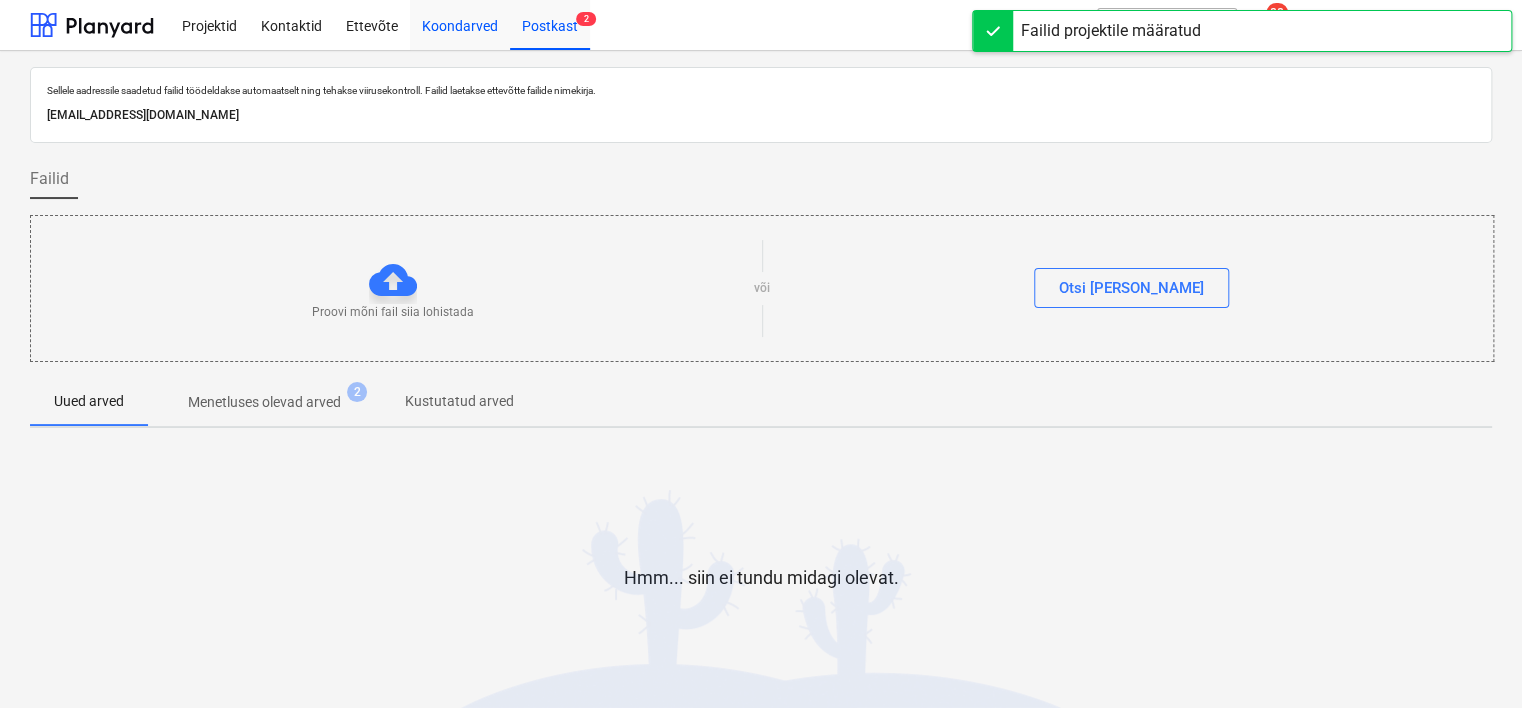 click on "Koondarved" at bounding box center (460, 24) 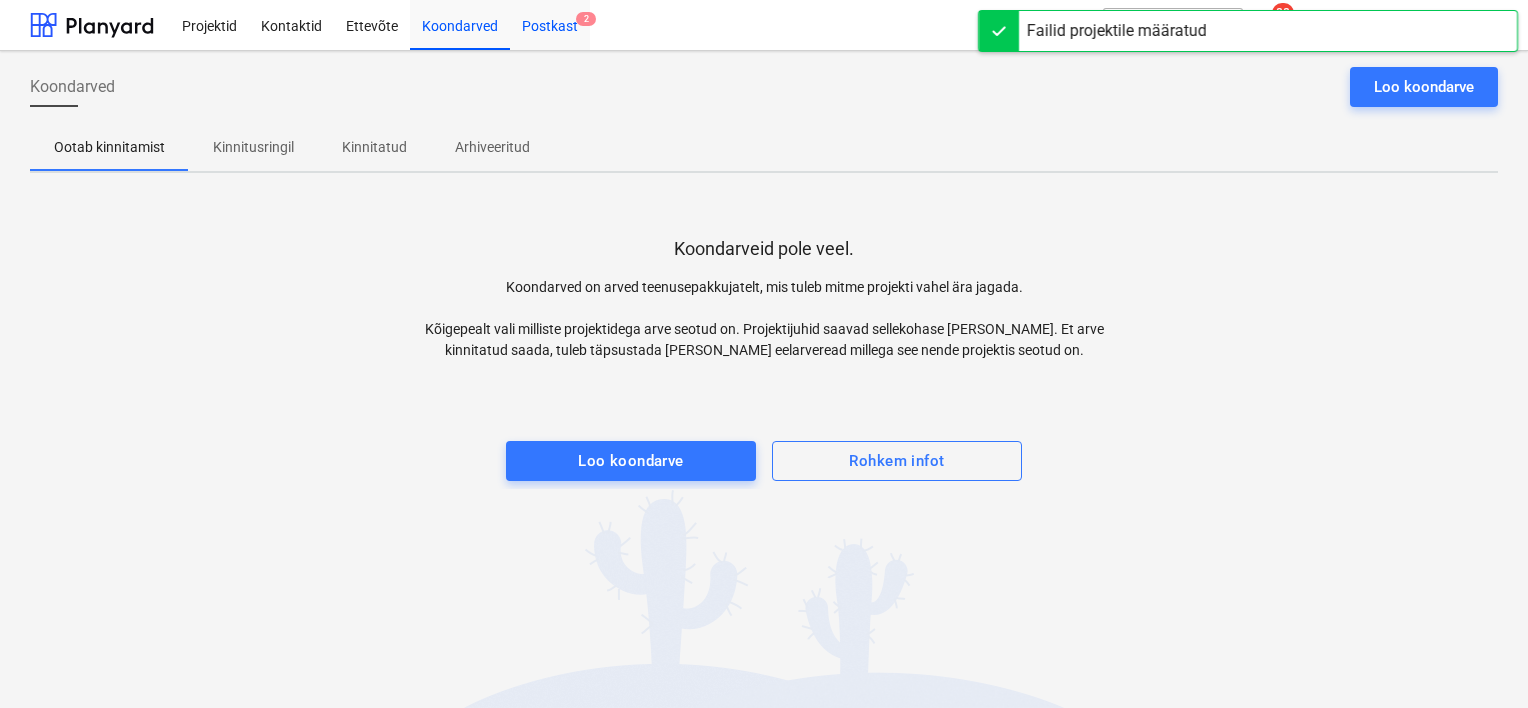 click on "Postkast 2" at bounding box center [550, 24] 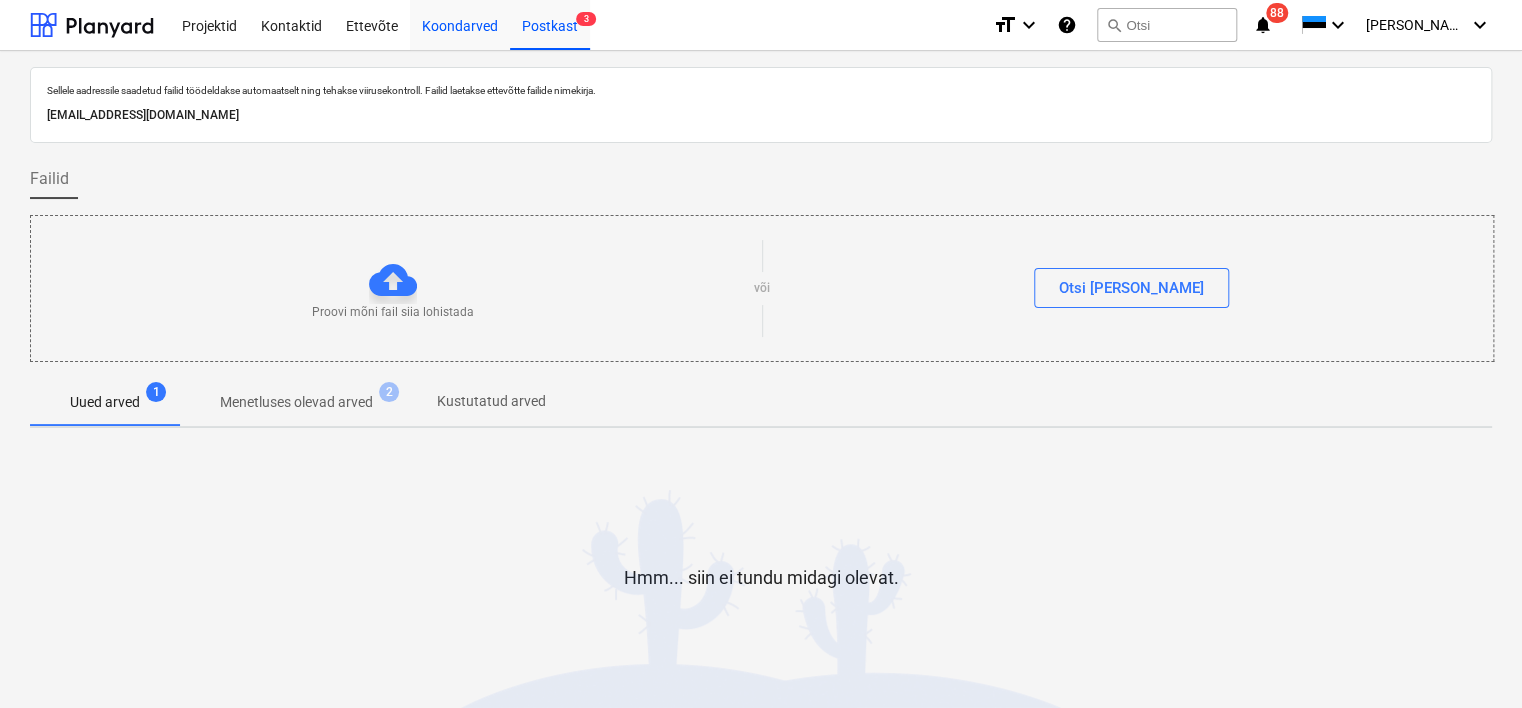 click on "Koondarved" at bounding box center [460, 24] 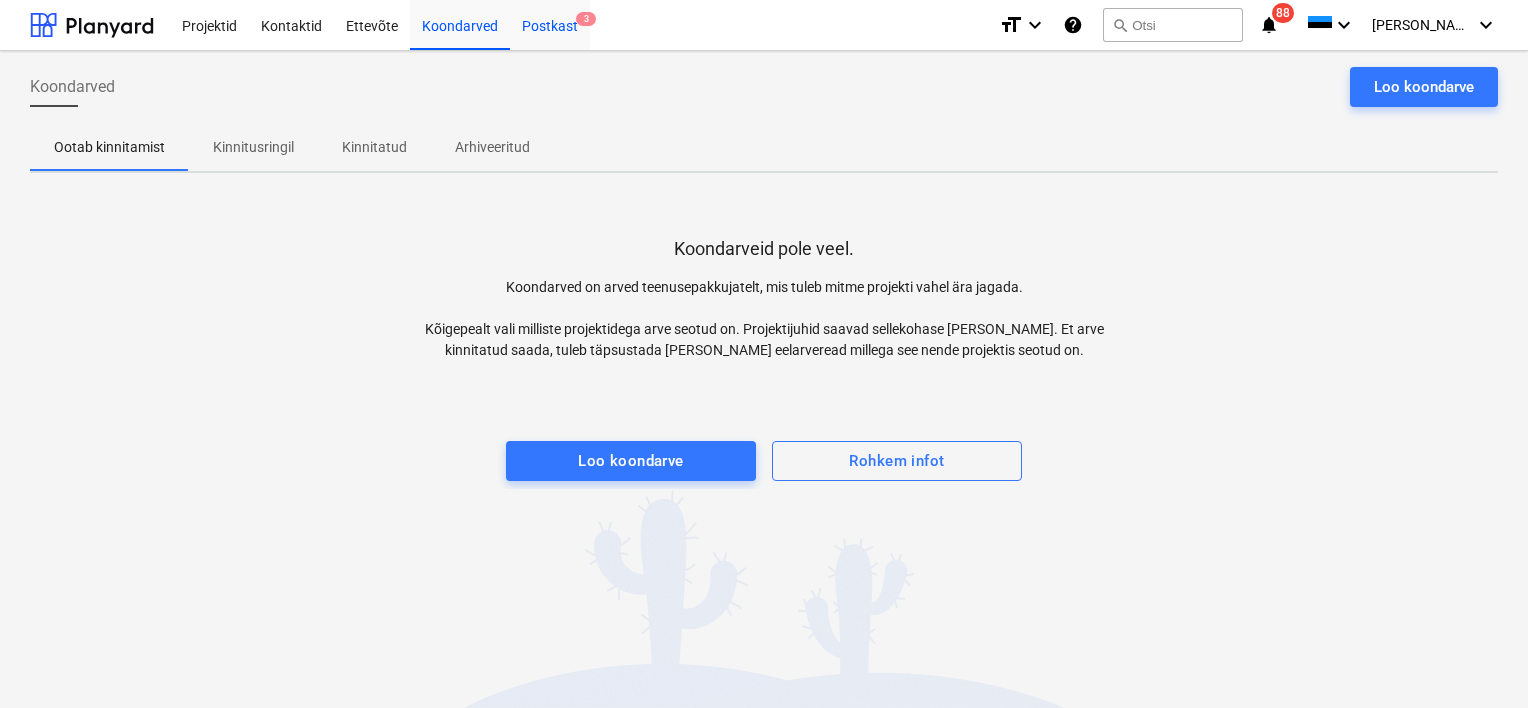 click on "Postkast 3" at bounding box center [550, 24] 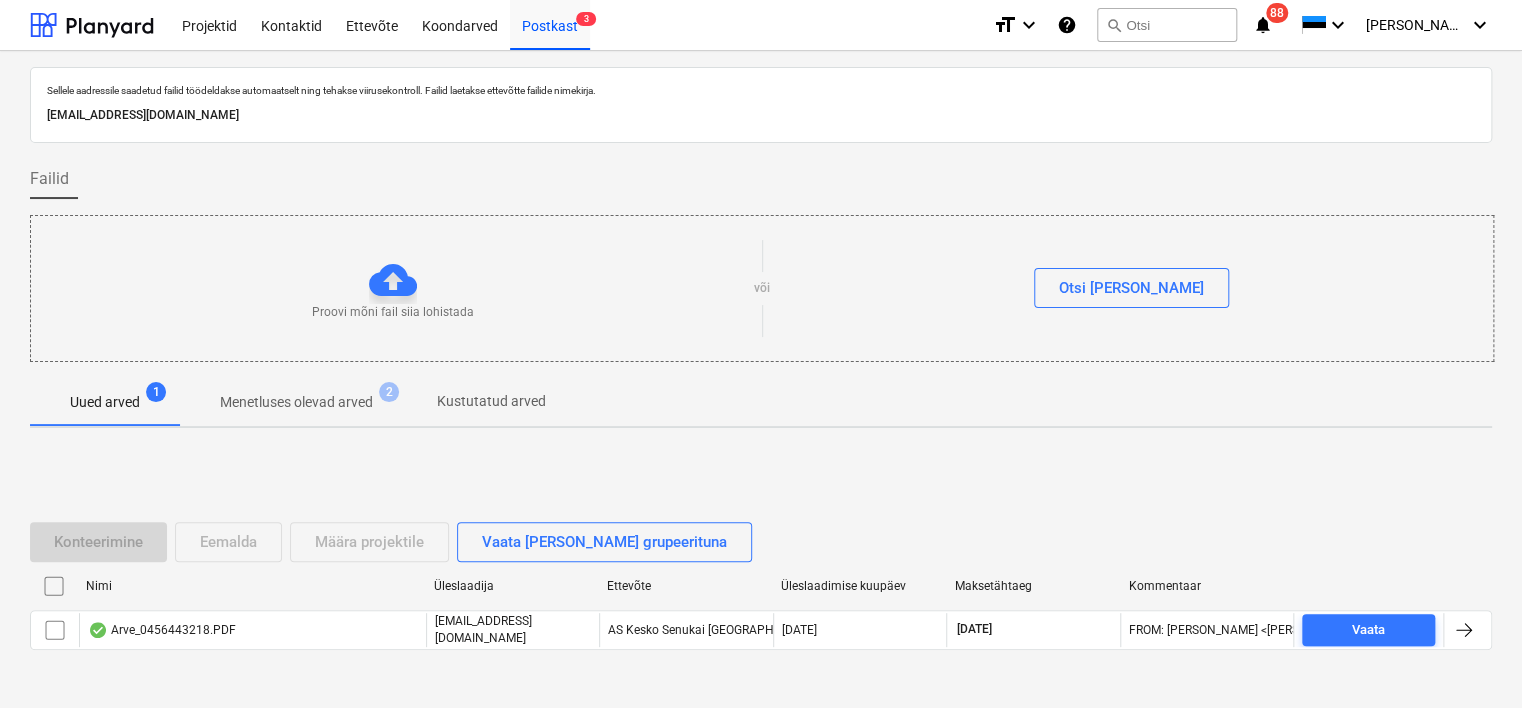 scroll, scrollTop: 66, scrollLeft: 0, axis: vertical 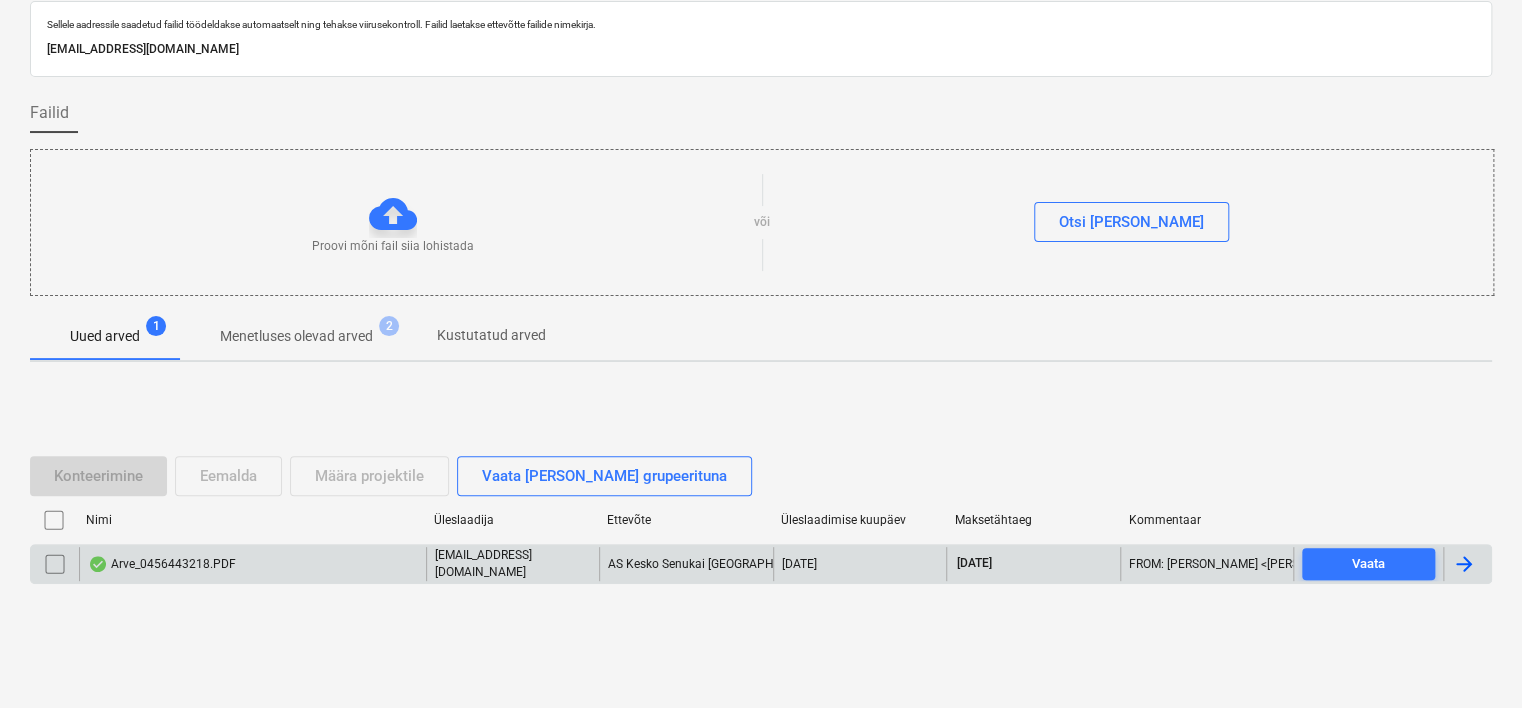 click on "Arve_0456443218.PDF" at bounding box center (252, 564) 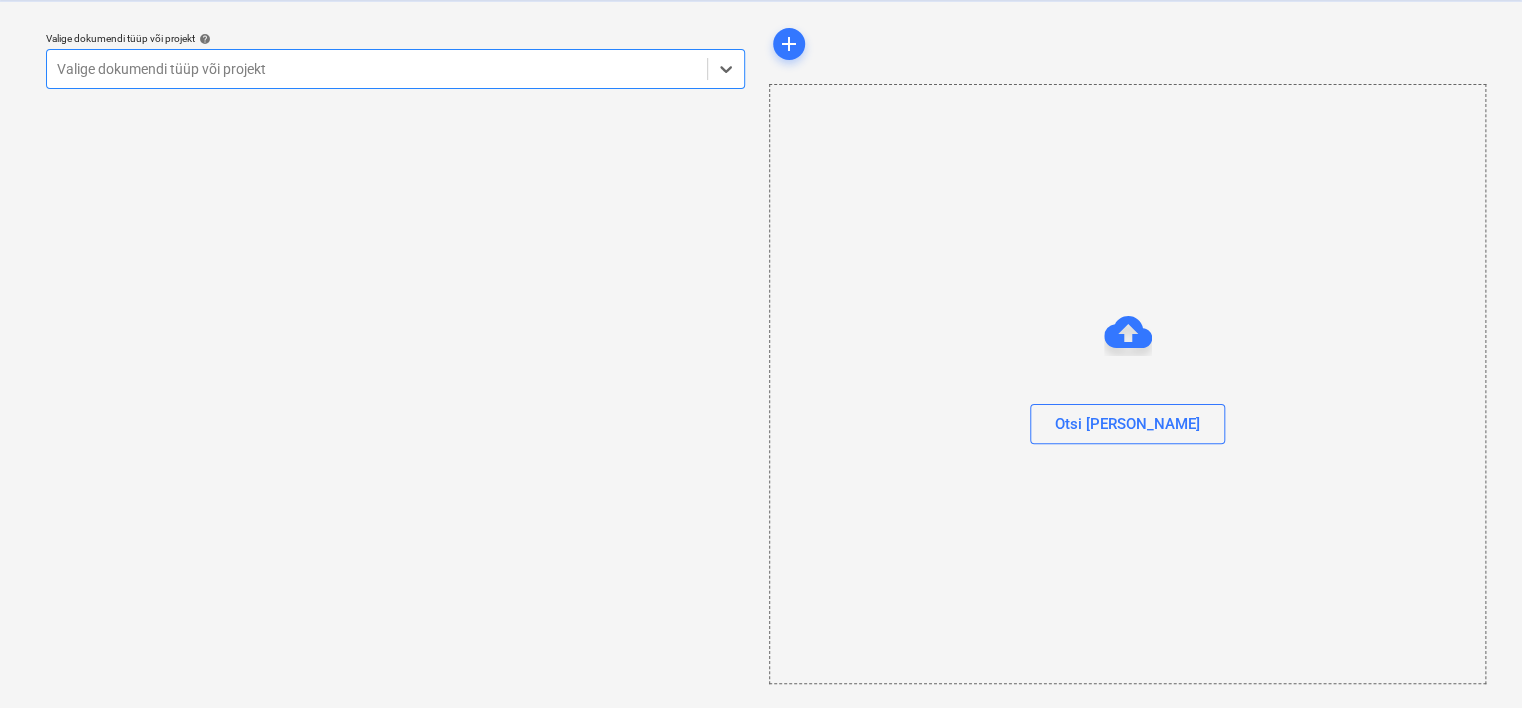 scroll, scrollTop: 51, scrollLeft: 0, axis: vertical 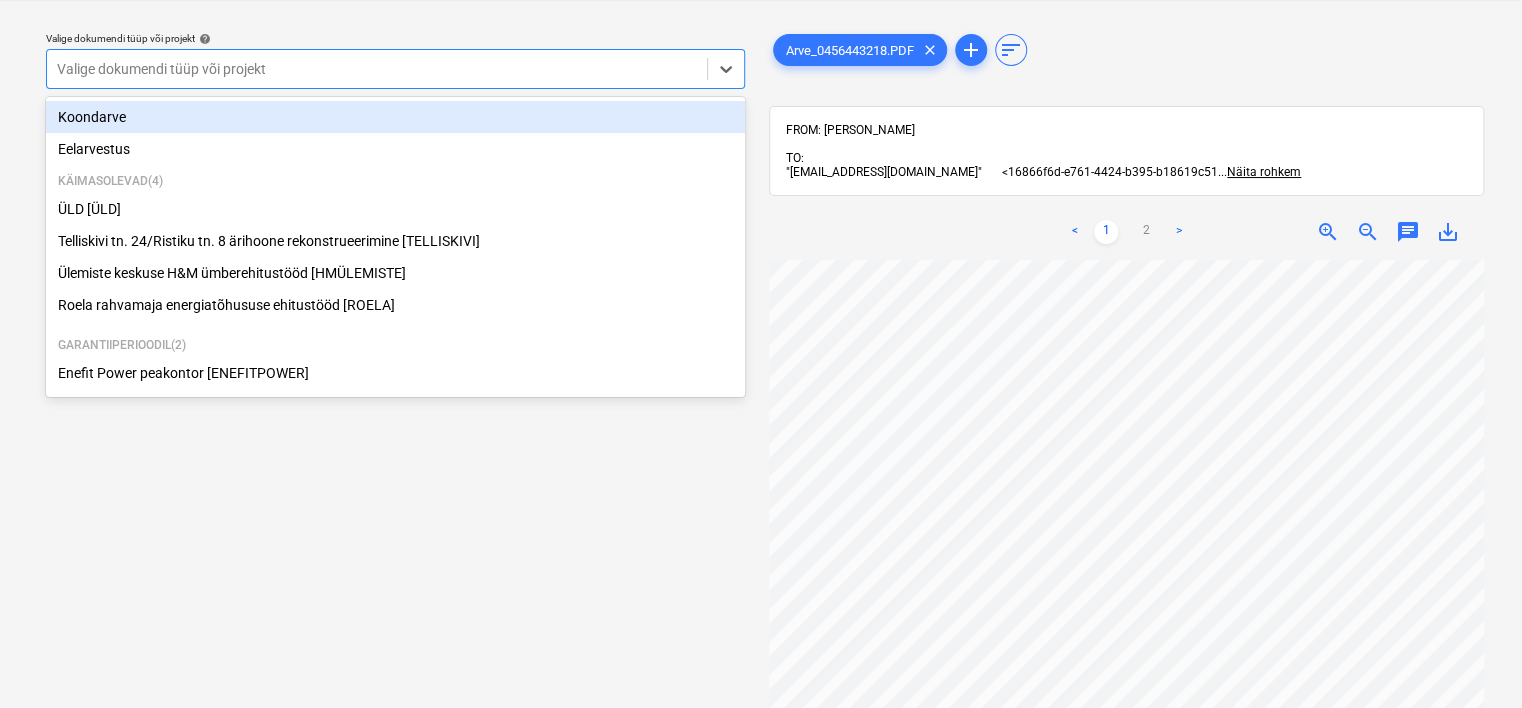 click at bounding box center [377, 69] 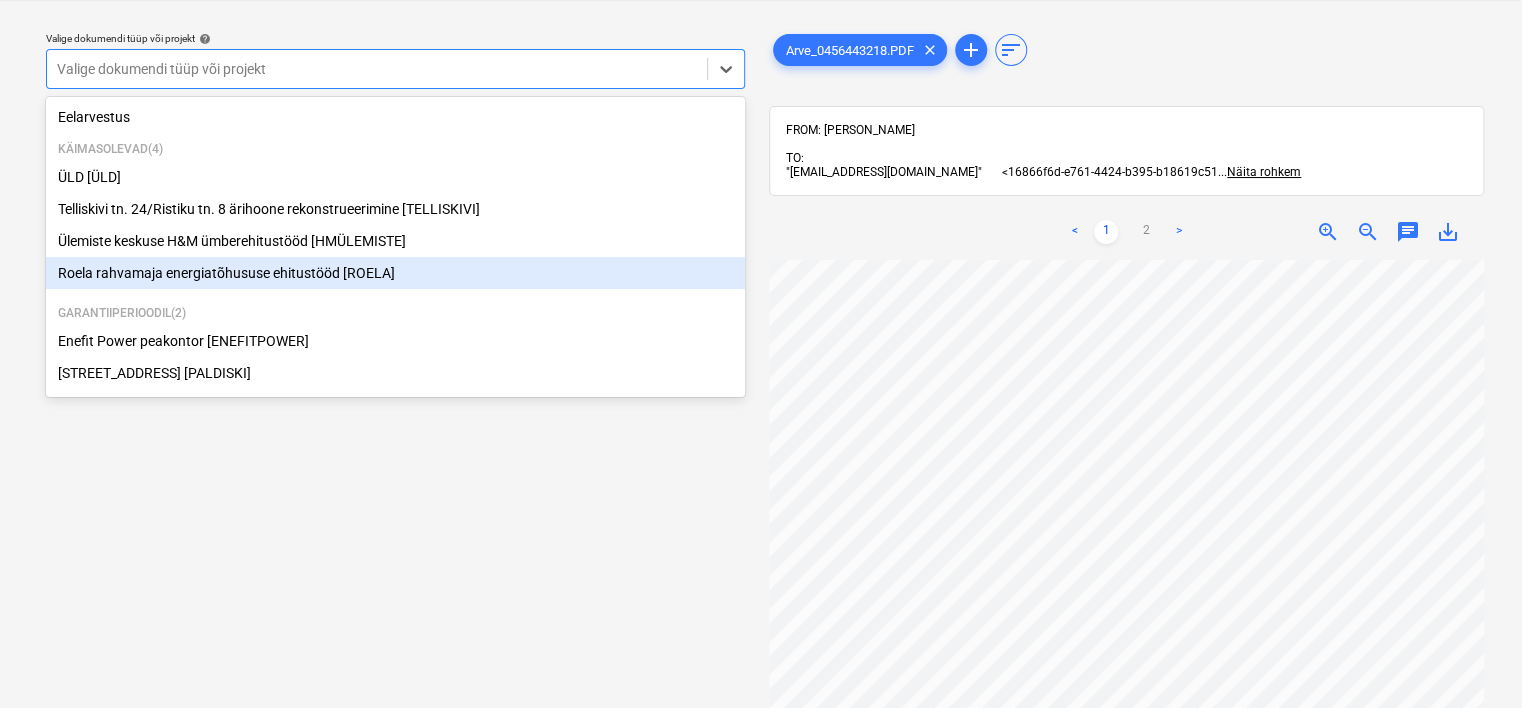 scroll, scrollTop: 31, scrollLeft: 0, axis: vertical 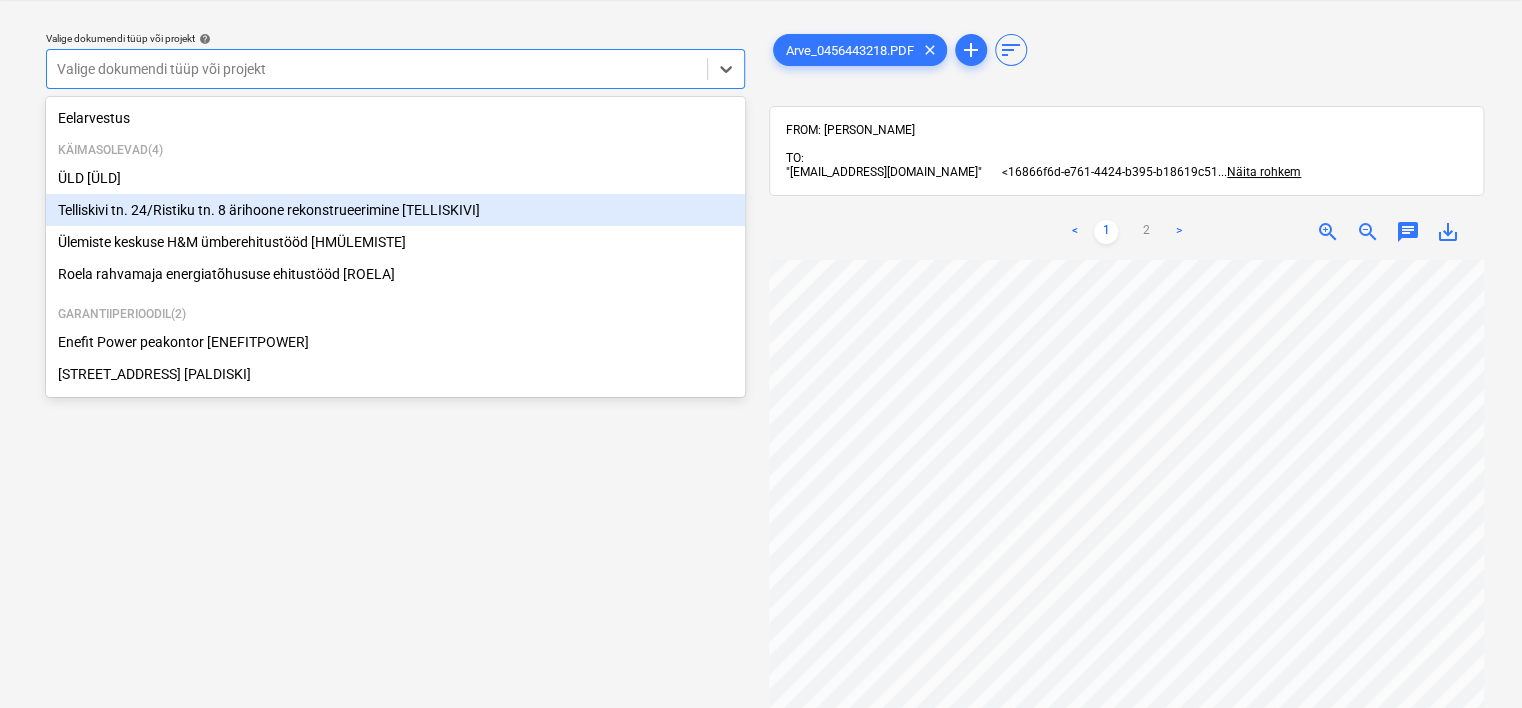 click on "Telliskivi tn. 24/Ristiku tn. 8 ärihoone rekonstrueerimine  [TELLISKIVI]" at bounding box center (395, 210) 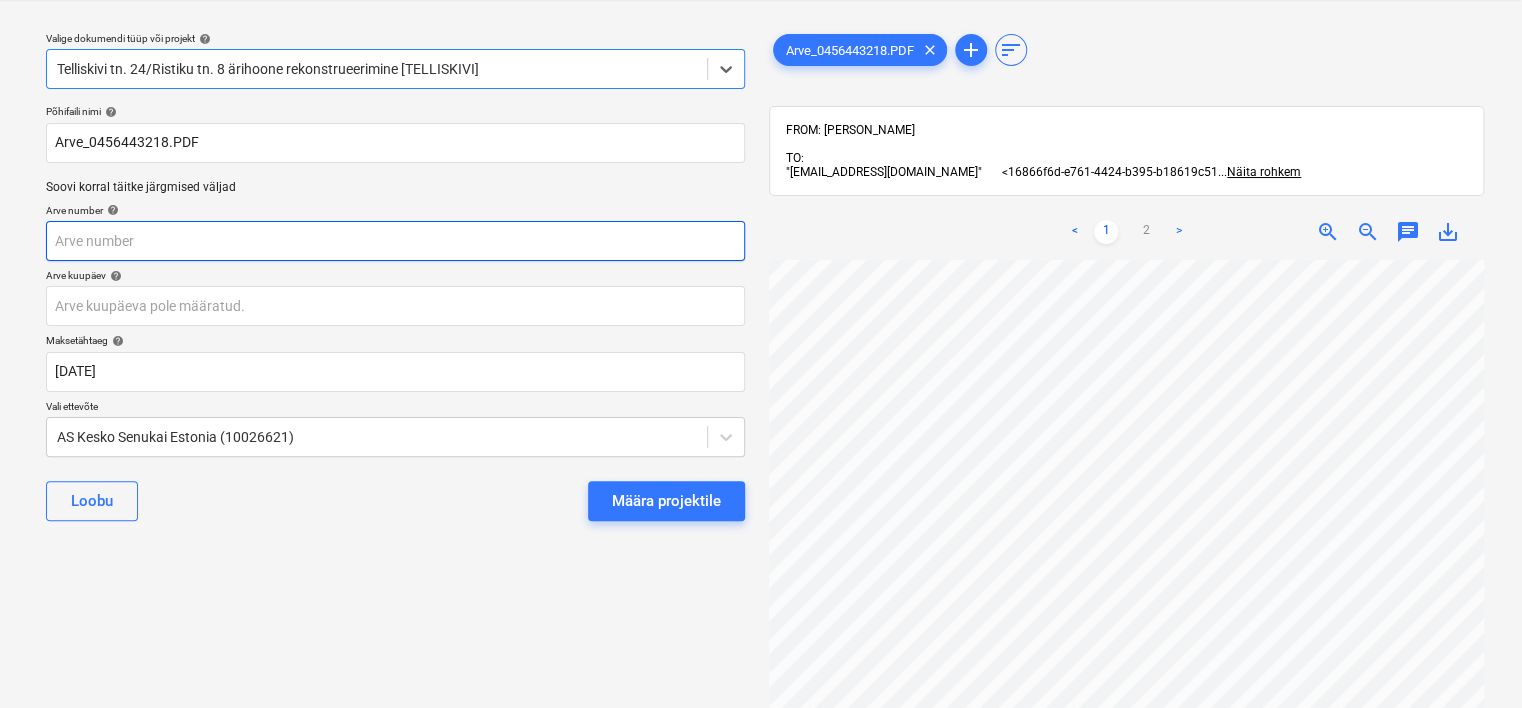 scroll, scrollTop: 0, scrollLeft: 168, axis: horizontal 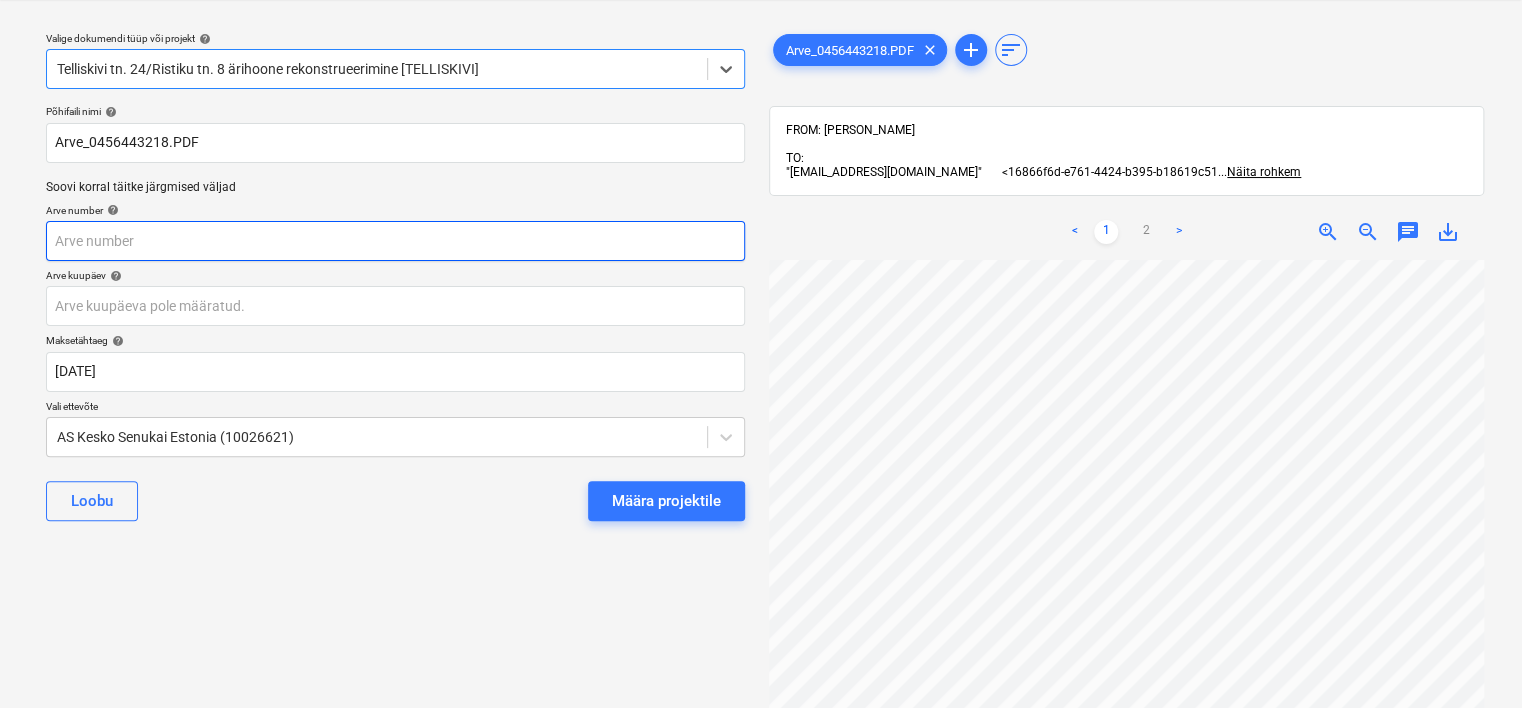 click at bounding box center (395, 241) 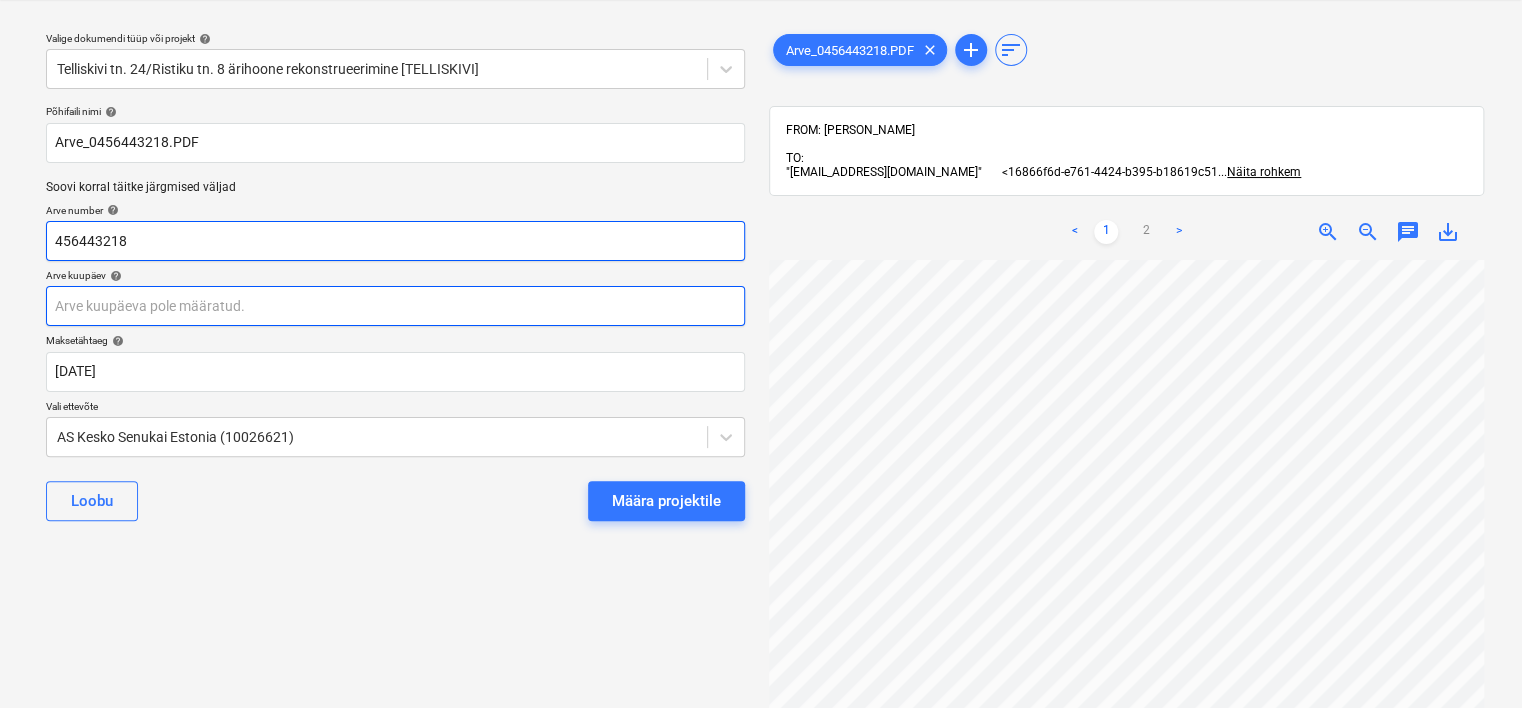 type on "456443218" 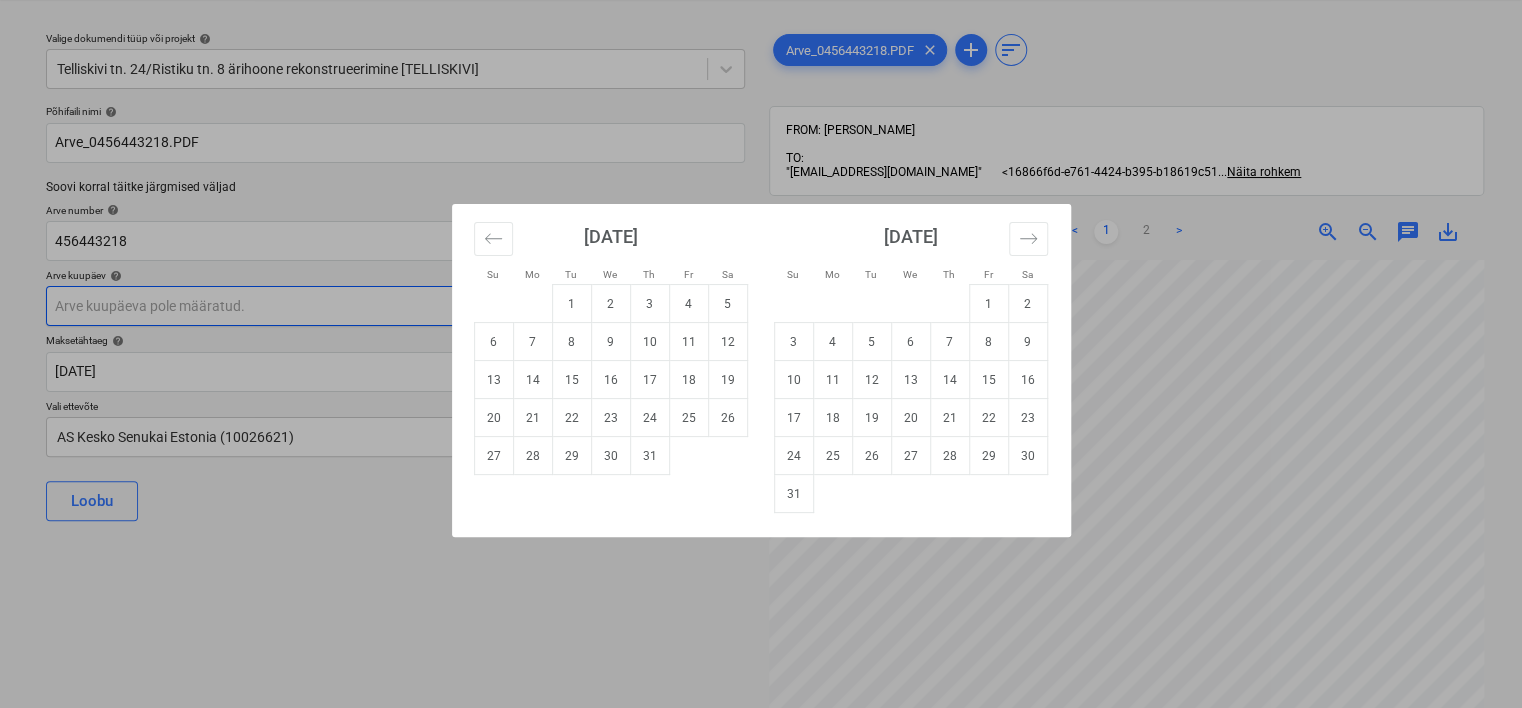 click on "Projektid Kontaktid Ettevõte Koondarved Postkast 3 format_size keyboard_arrow_down help search Otsi notifications 88 keyboard_arrow_down [PERSON_NAME] keyboard_arrow_down Valige dokumendi tüüp või projekt help Telliskivi tn. 24/Ristiku tn. 8 ärihoone rekonstrueerimine  [TELLISKIVI] Põhifaili nimi help Arve_0456443218.PDF Soovi korral täitke järgmised väljad Arve number help 456443218 Arve kuupäev help Press the down arrow key to interact with the calendar and
select a date. Press the question mark key to get the keyboard shortcuts for changing dates. Maksetähtaeg help [DATE] 13.08.2025 Press the down arrow key to interact with the calendar and
select a date. Press the question mark key to get the keyboard shortcuts for changing dates. Vali ettevõte AS Kesko Senukai Estonia (10026621)  Loobu Määra projektile Arve_0456443218.PDF clear add sort FROM: [PERSON_NAME]  TO: "[EMAIL_ADDRESS][DOMAIN_NAME]"	<16866f6d-e761-4424-b395-b18619c51 ...  Näita rohkem" at bounding box center (761, 303) 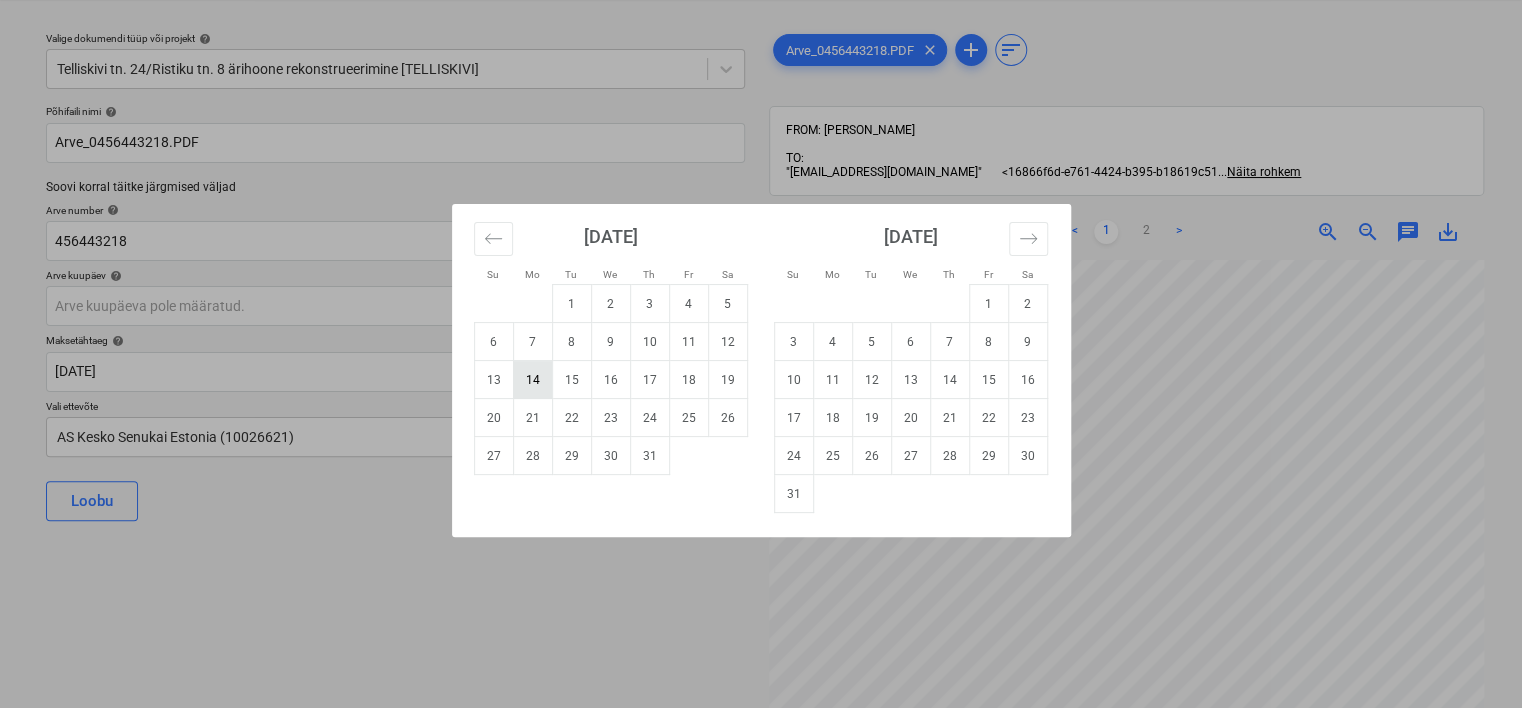 click on "14" at bounding box center [532, 380] 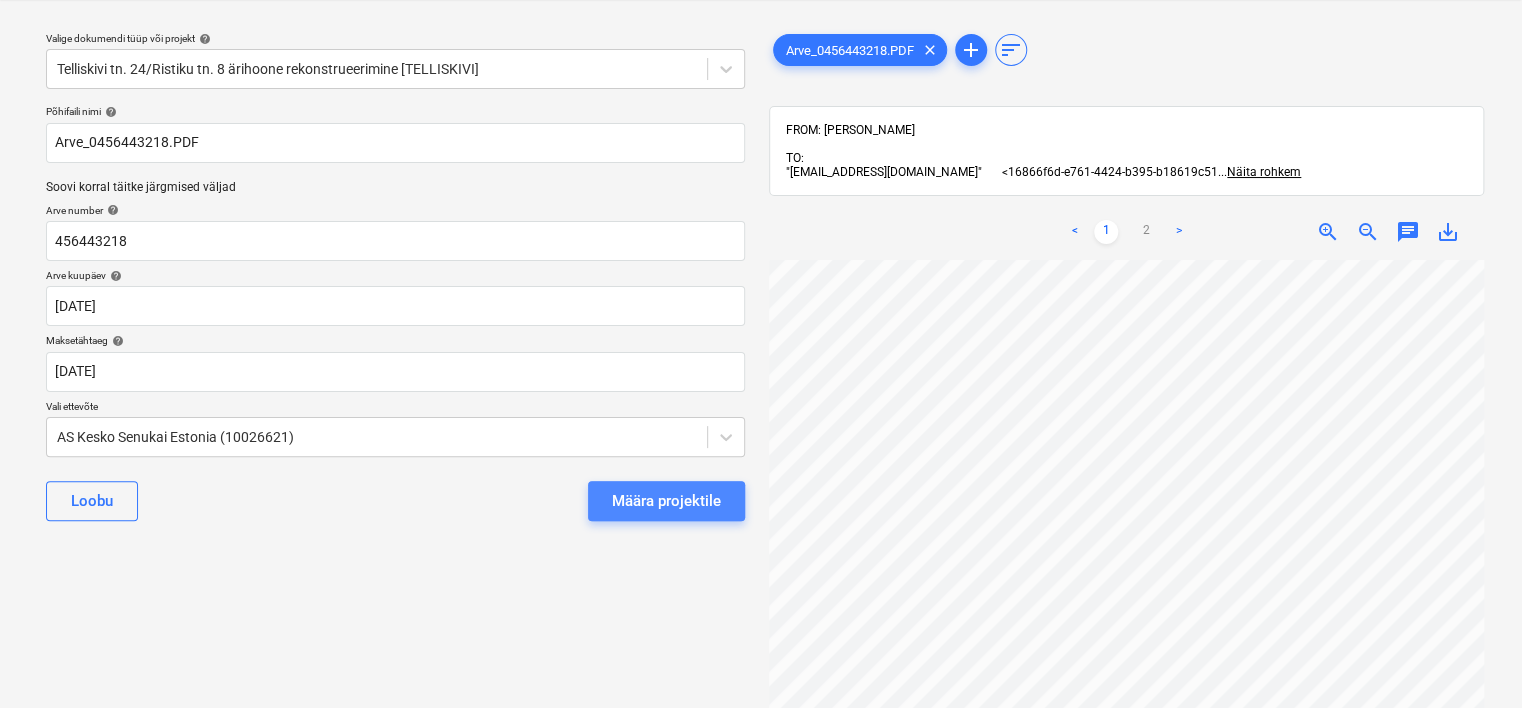 click on "Määra projektile" at bounding box center [666, 501] 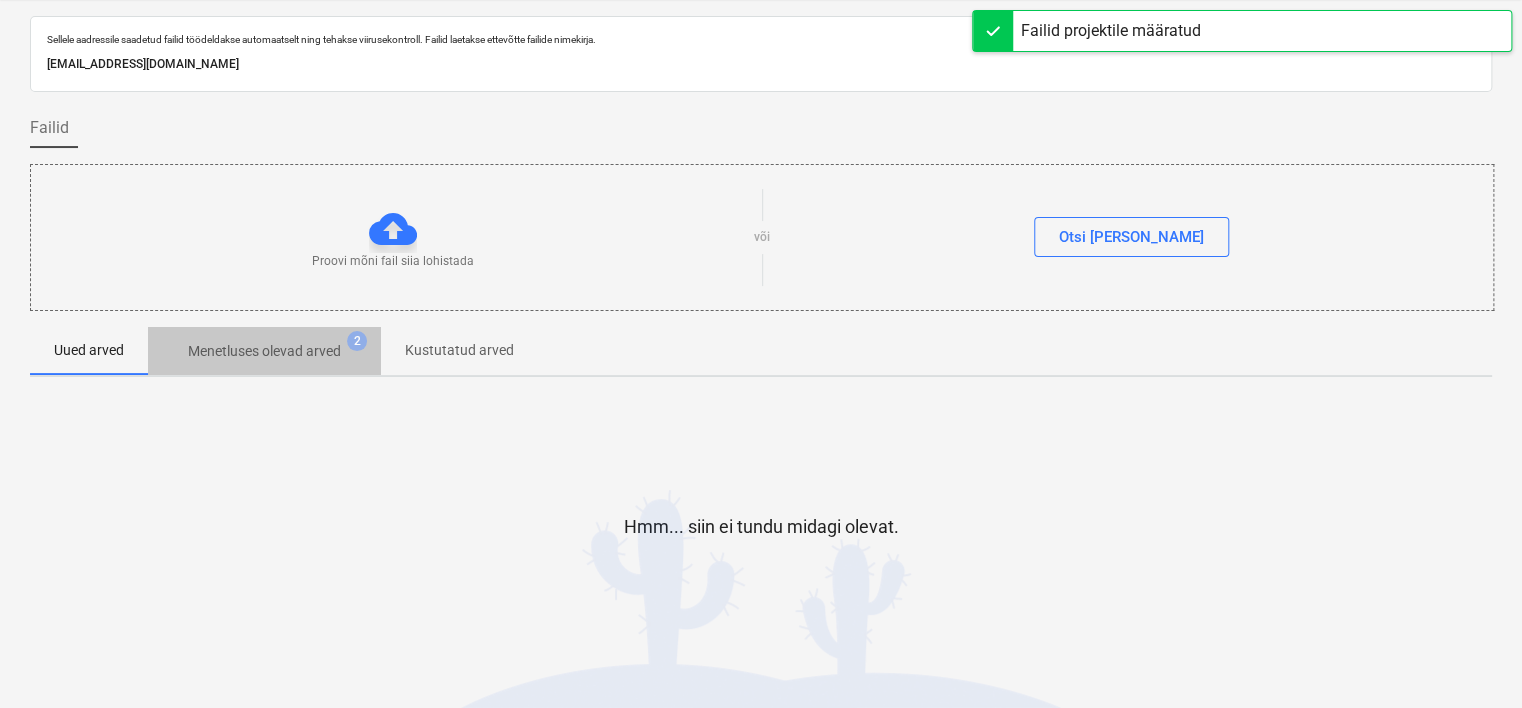 click on "Menetluses olevad arved" at bounding box center [264, 351] 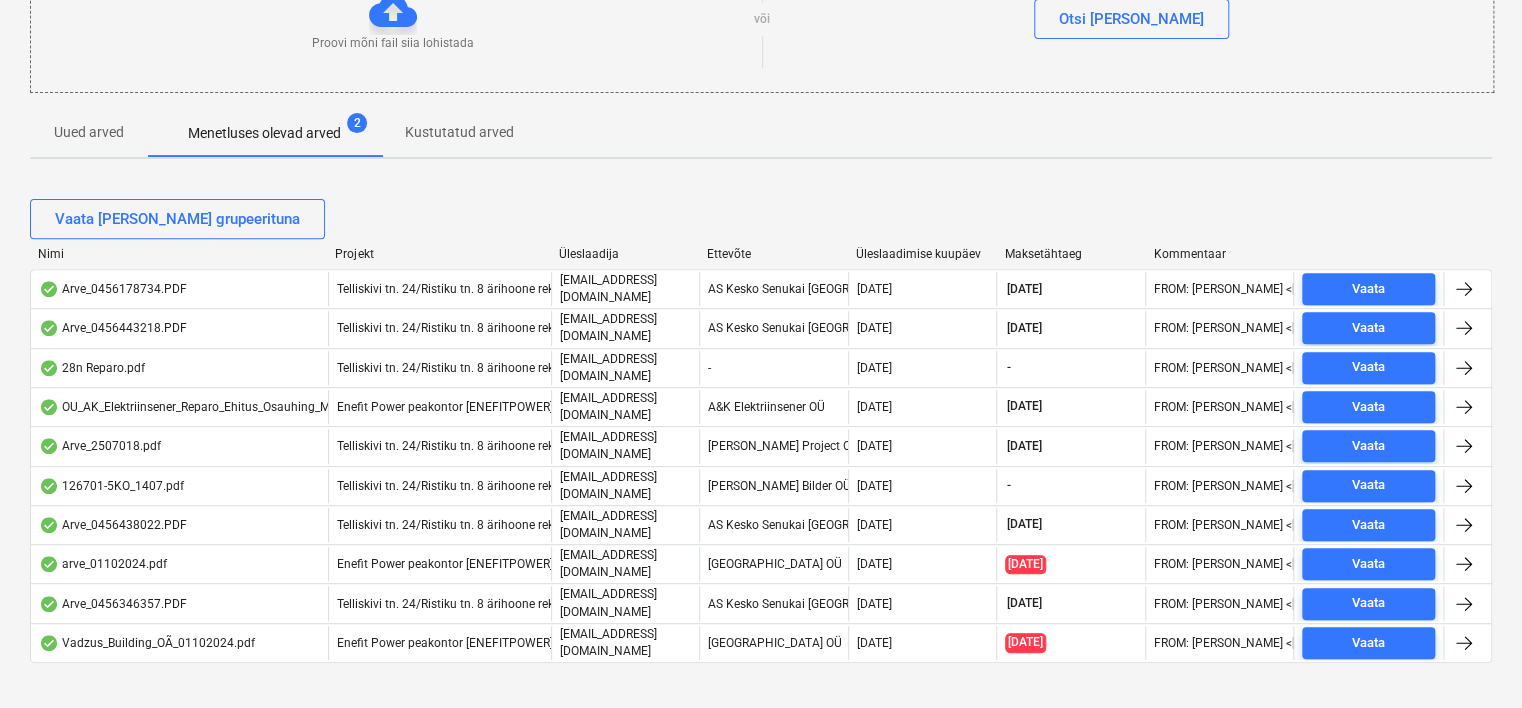 scroll, scrollTop: 0, scrollLeft: 0, axis: both 